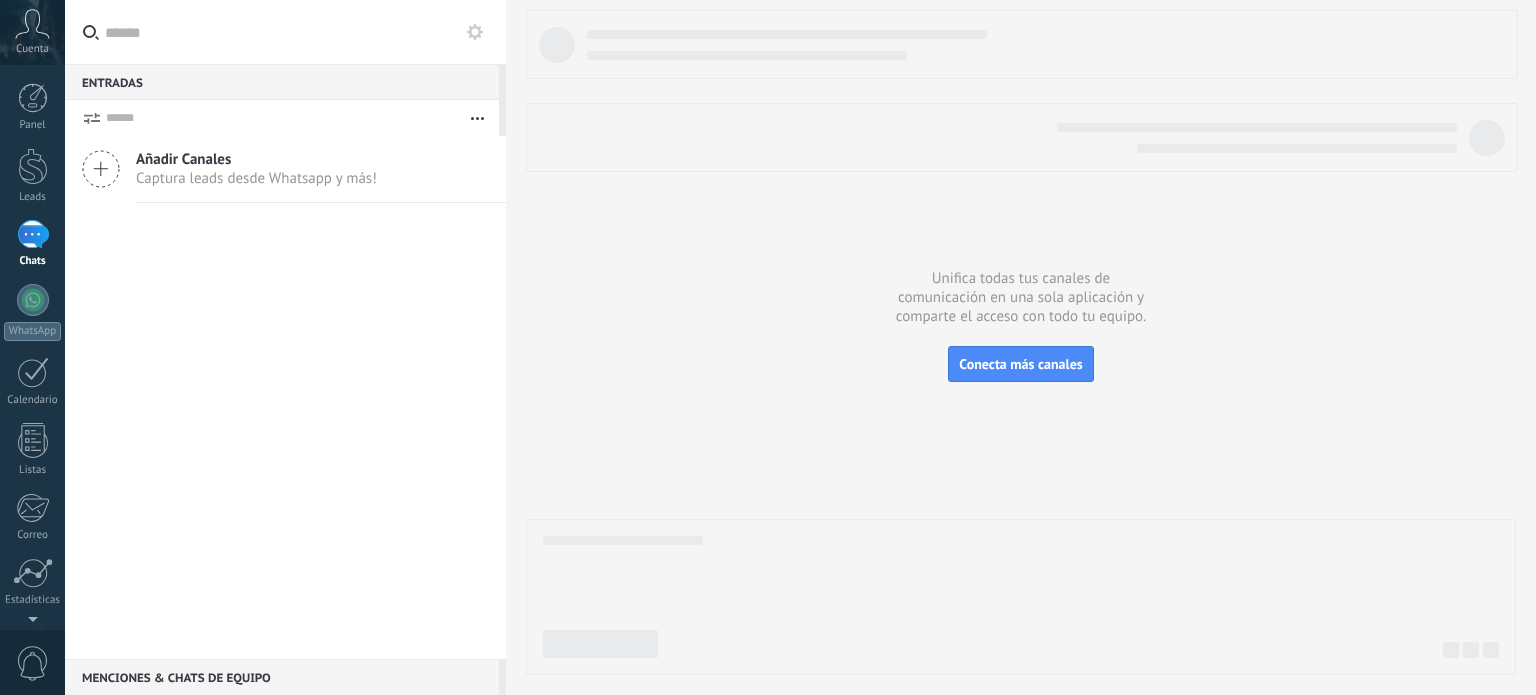 scroll, scrollTop: 0, scrollLeft: 0, axis: both 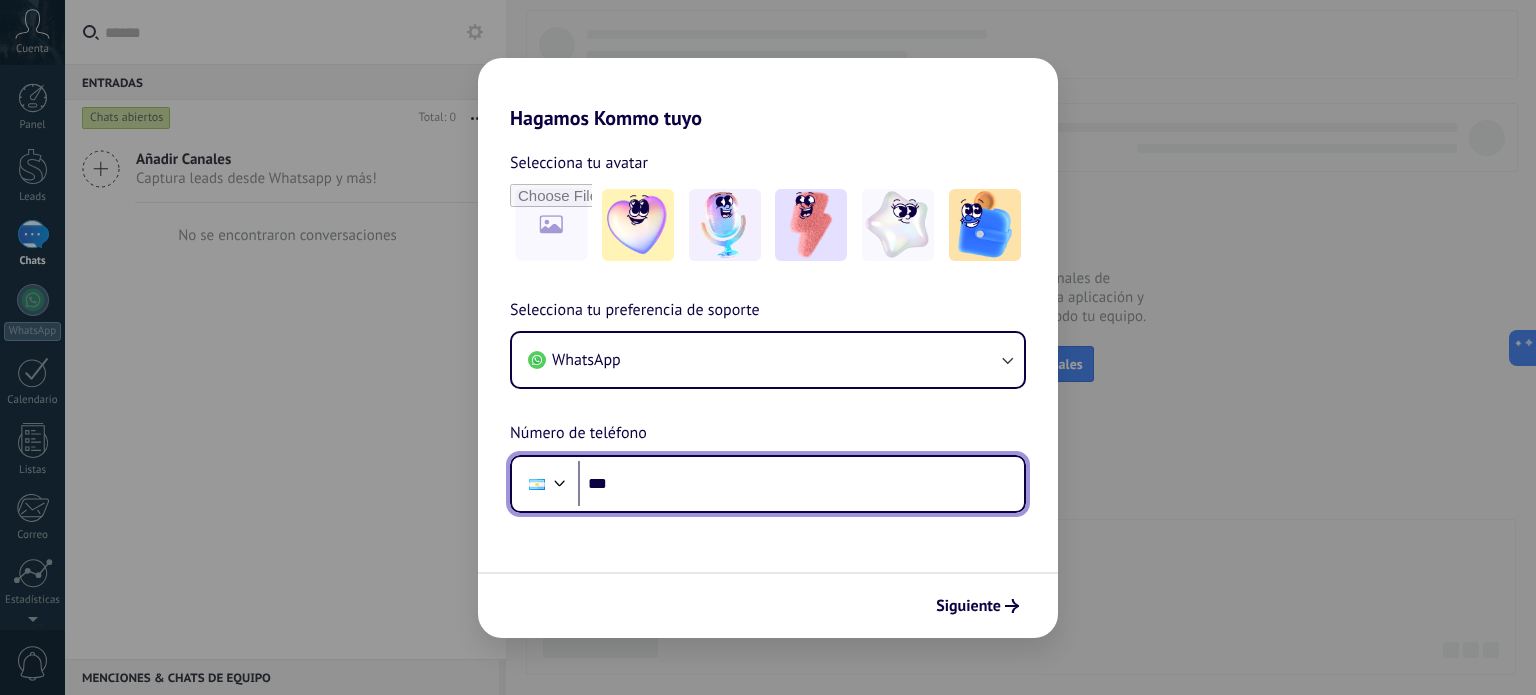 click on "***" at bounding box center [801, 484] 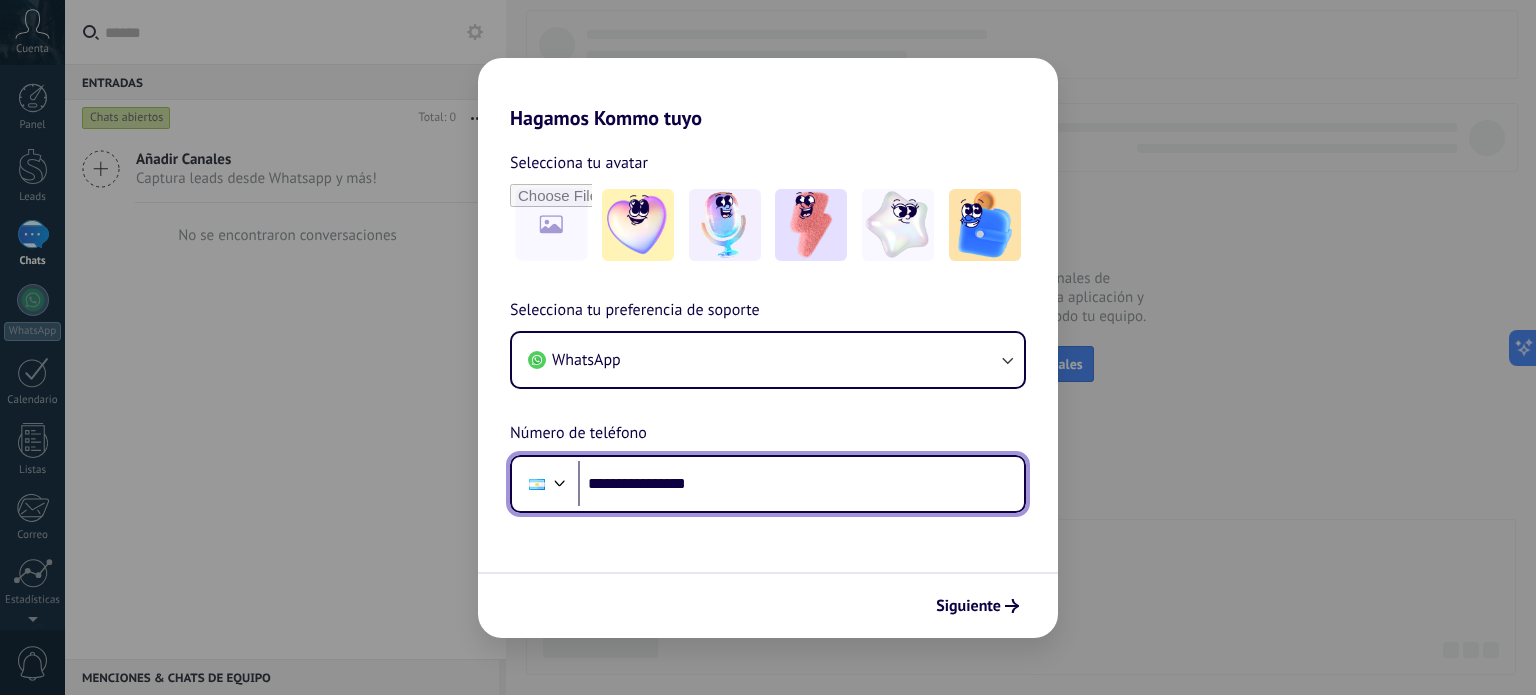 type on "**********" 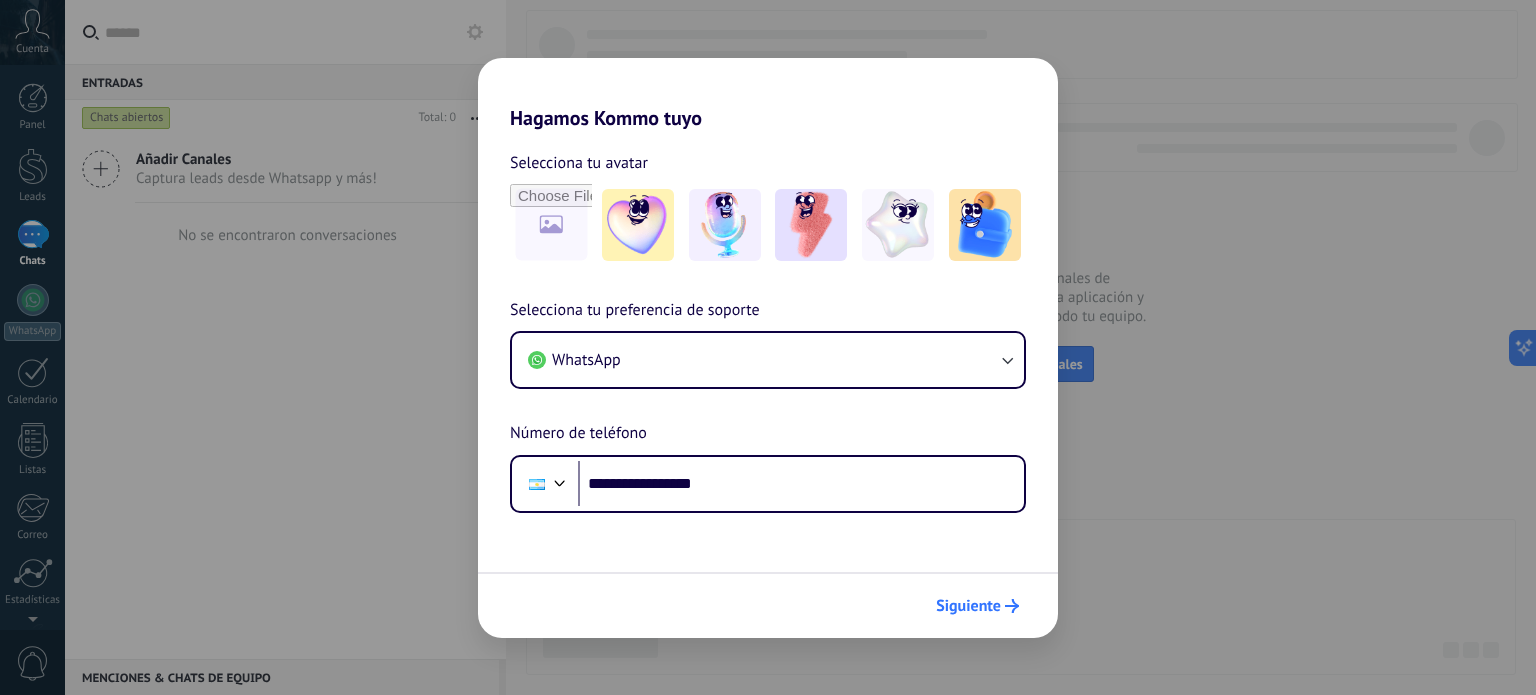 click on "Siguiente" at bounding box center (968, 606) 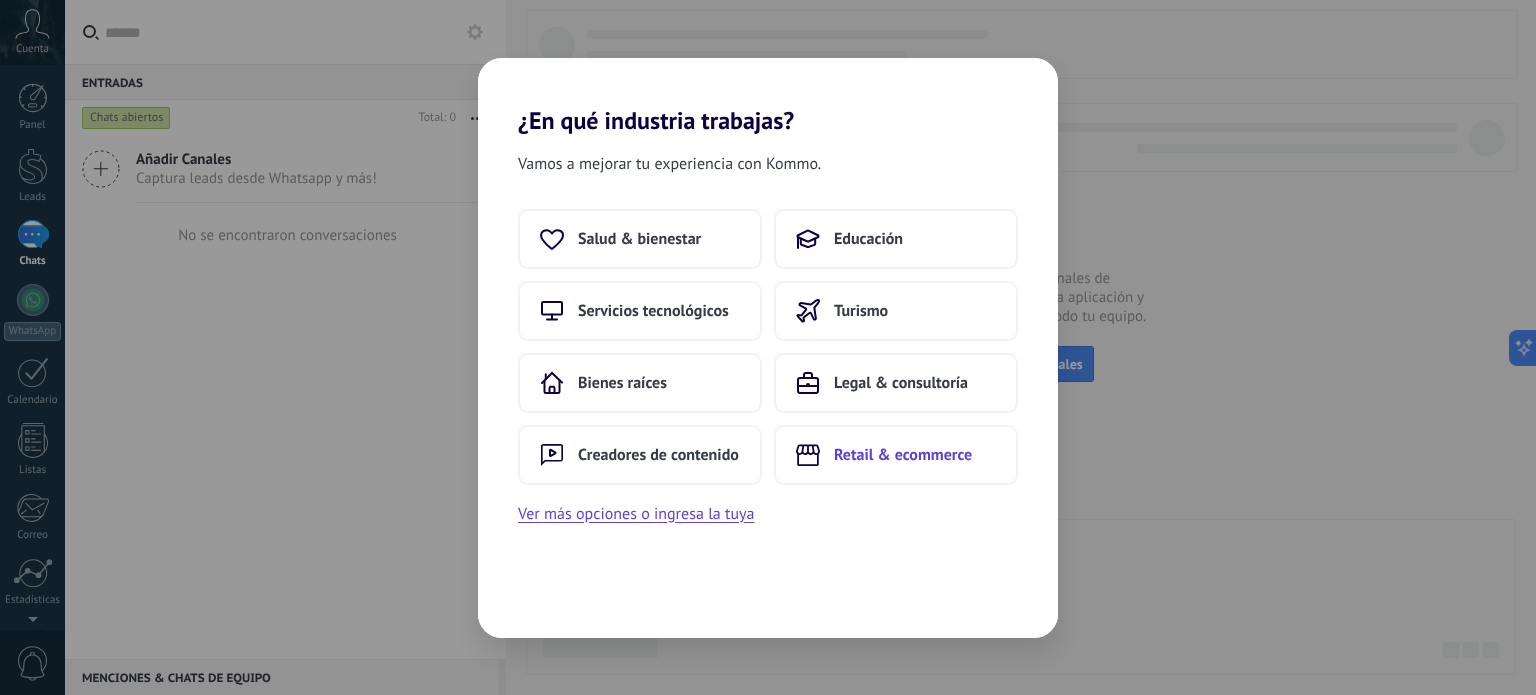 click on "Retail & ecommerce" at bounding box center [903, 455] 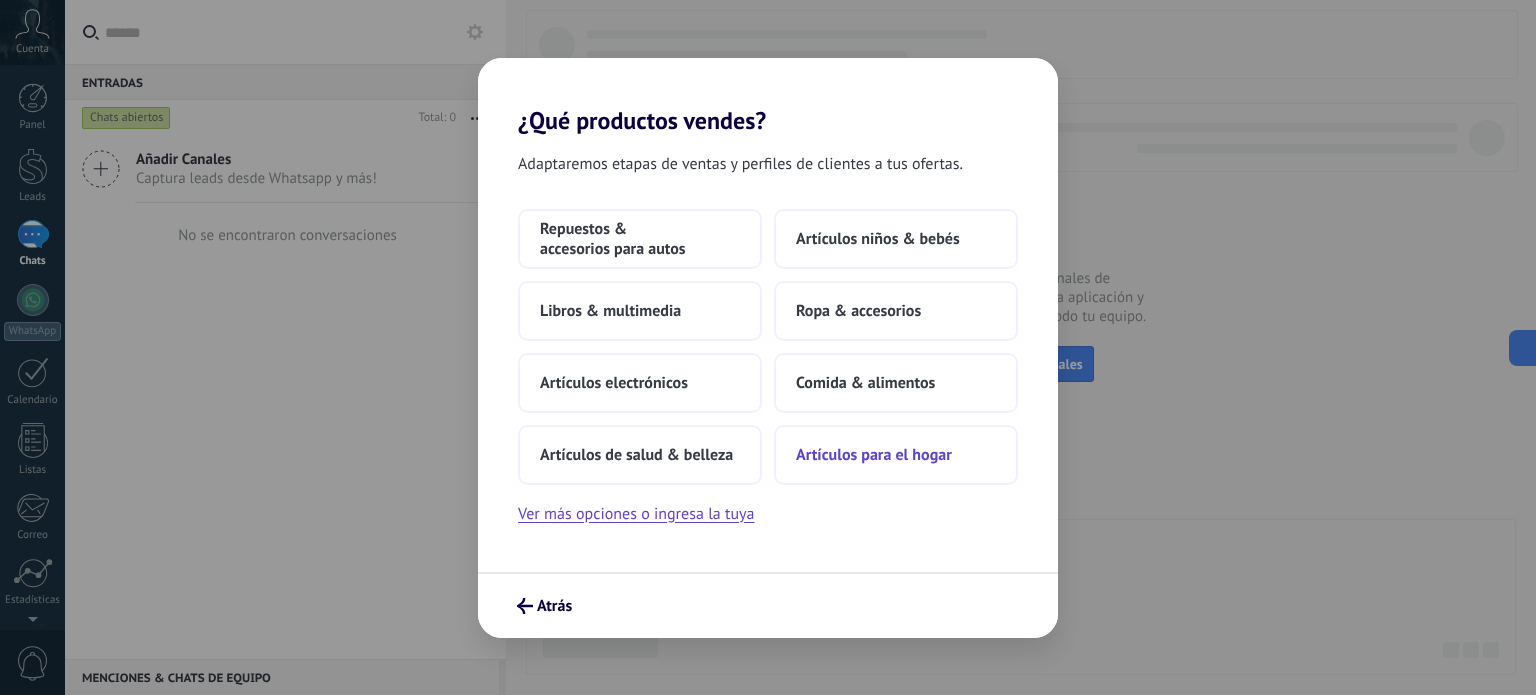 click on "Artículos para el hogar" at bounding box center [874, 455] 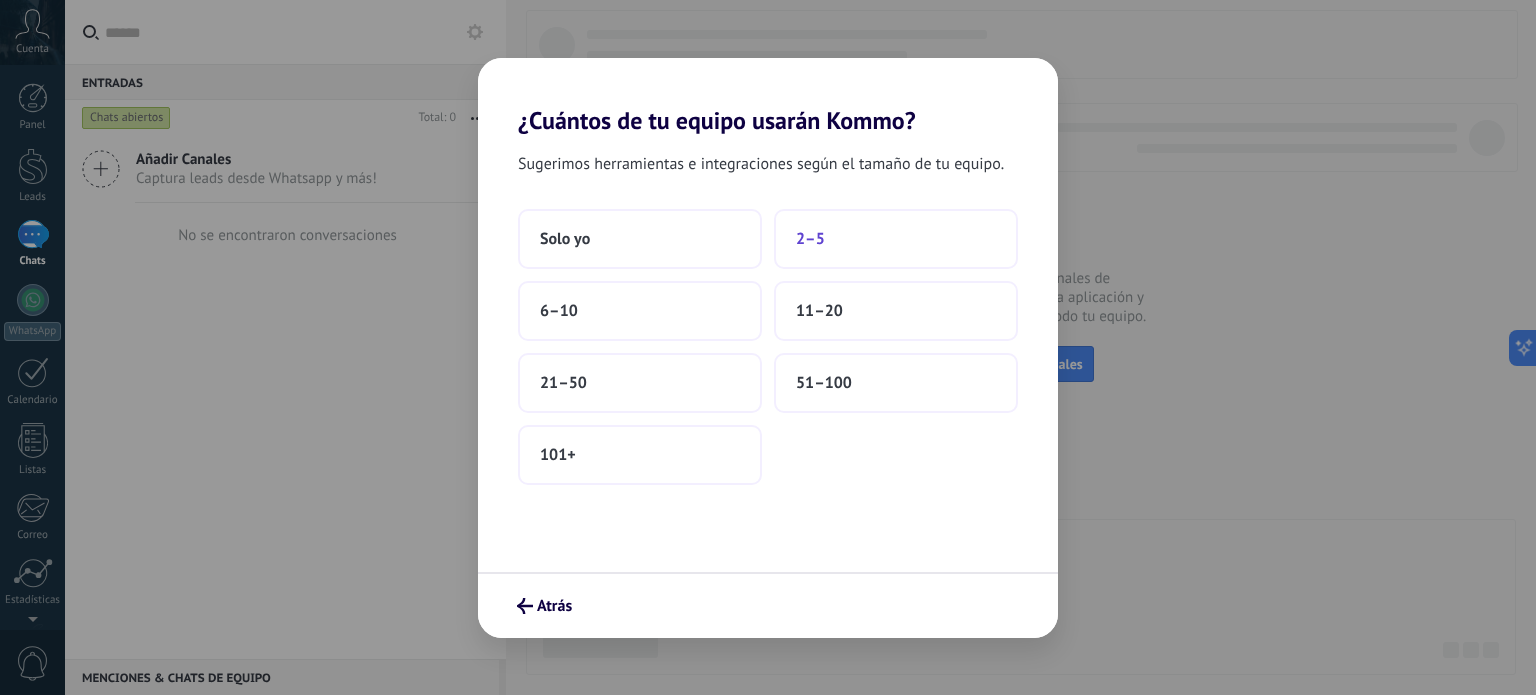 click on "2–5" at bounding box center (896, 239) 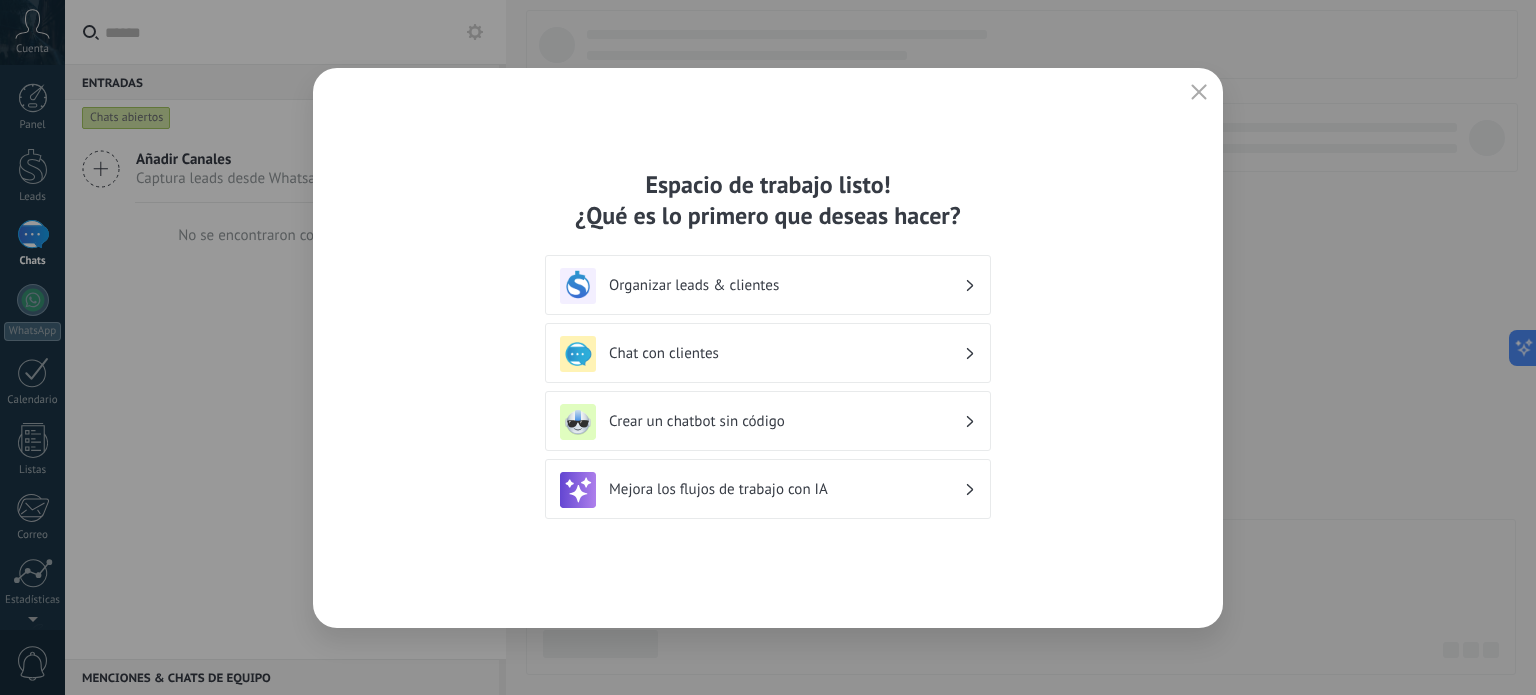 click on "Organizar leads & clientes" at bounding box center (768, 286) 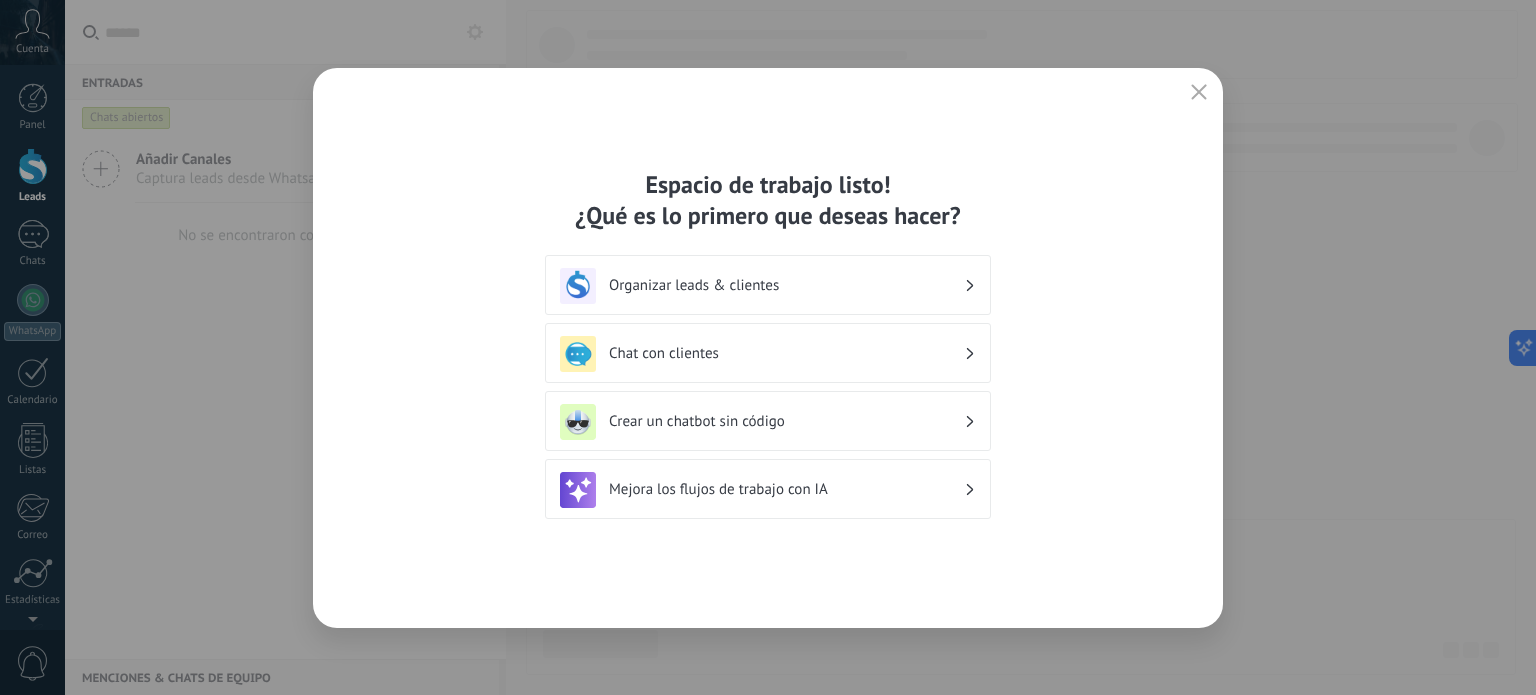 click on "Organizar leads & clientes" at bounding box center (786, 285) 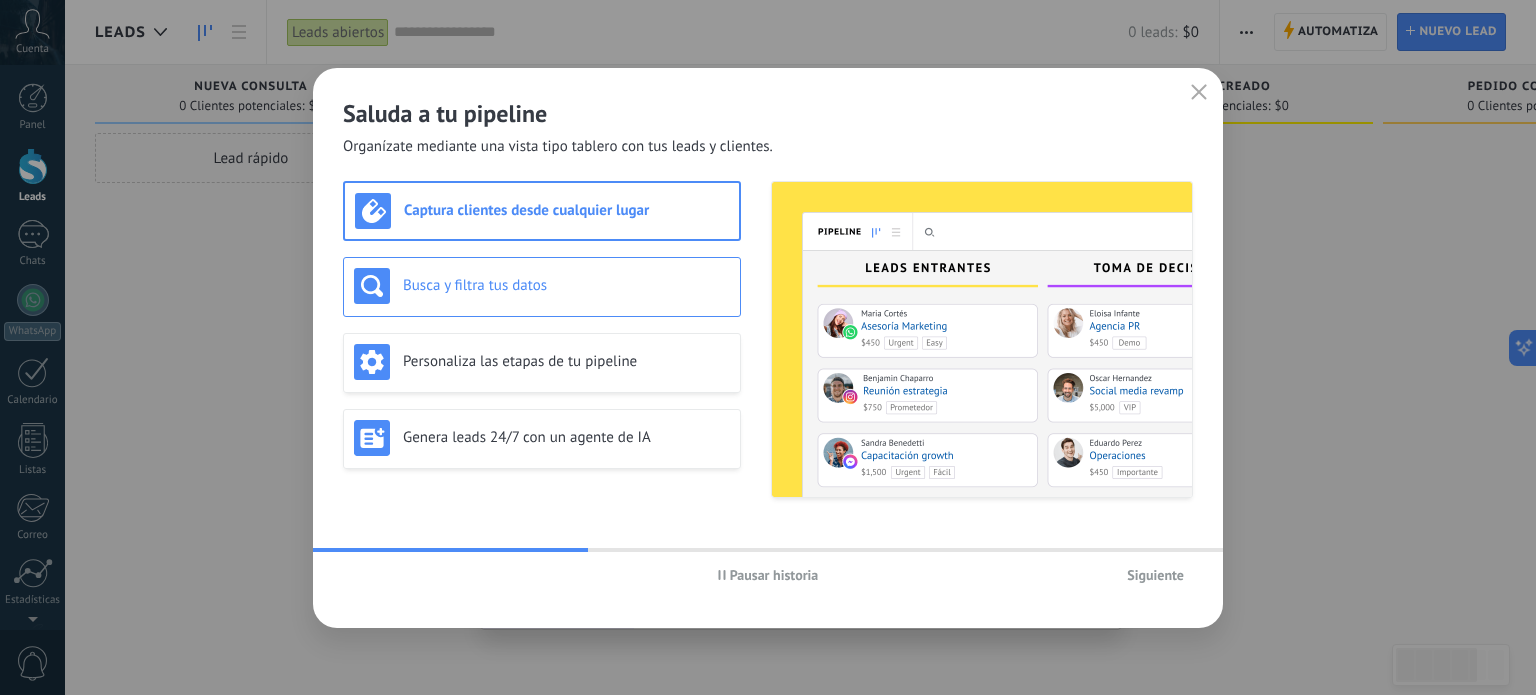 click on "Busca y filtra tus datos" at bounding box center (542, 286) 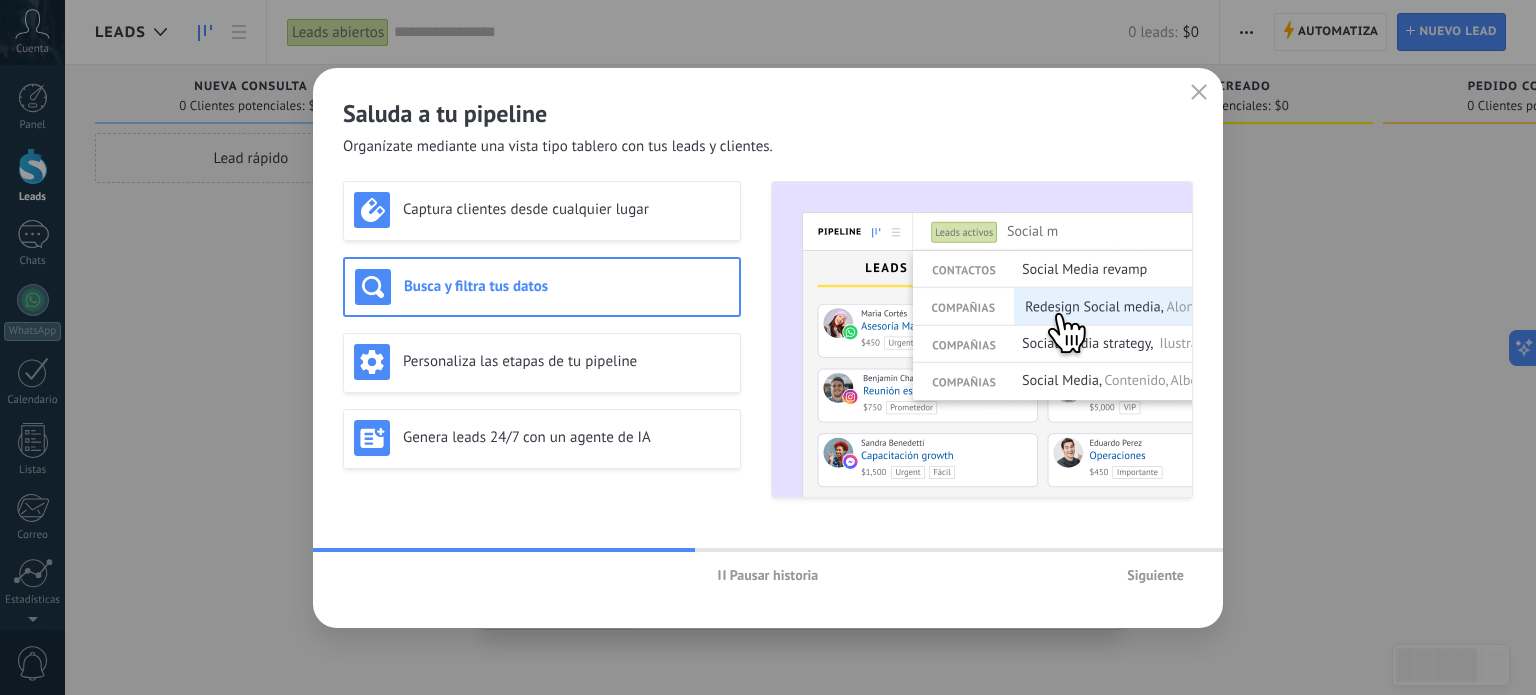 click on "Siguiente" at bounding box center [1155, 575] 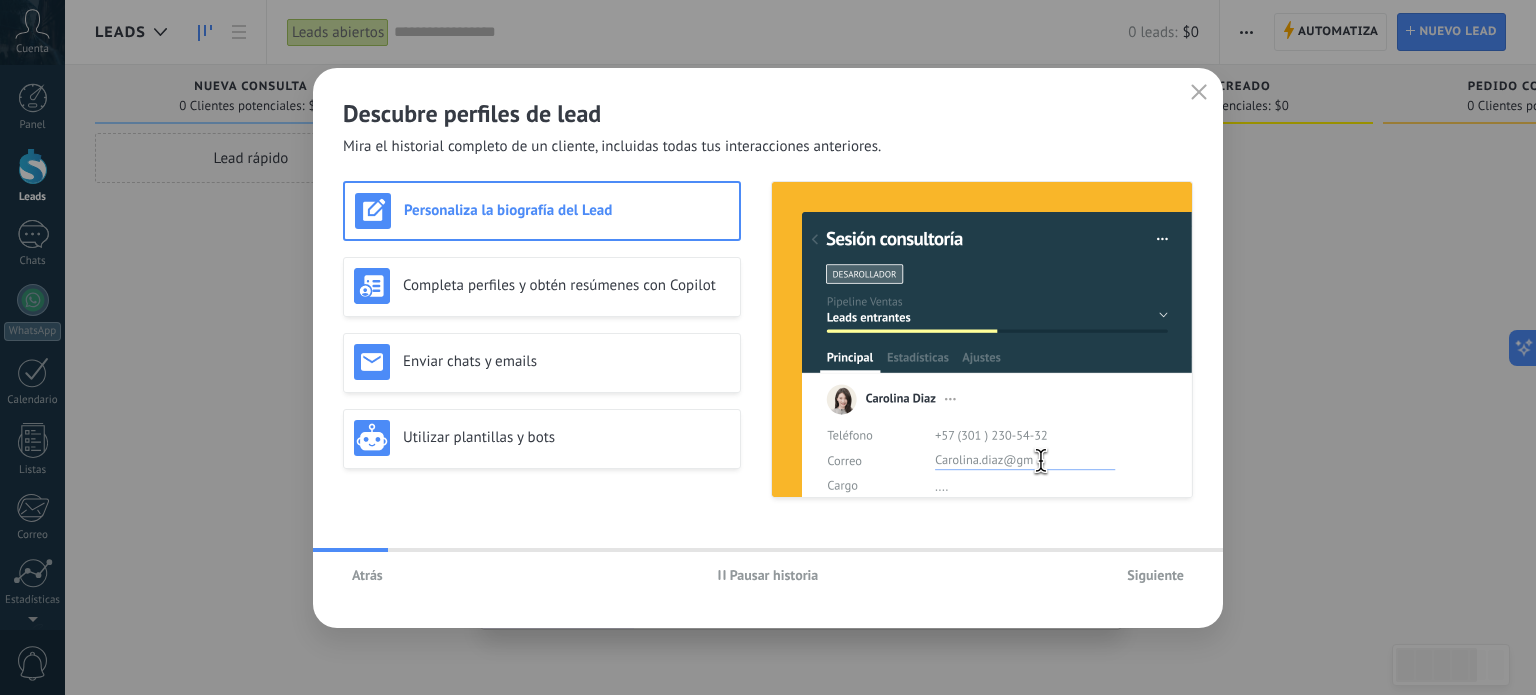 click on "Siguiente" at bounding box center (1155, 575) 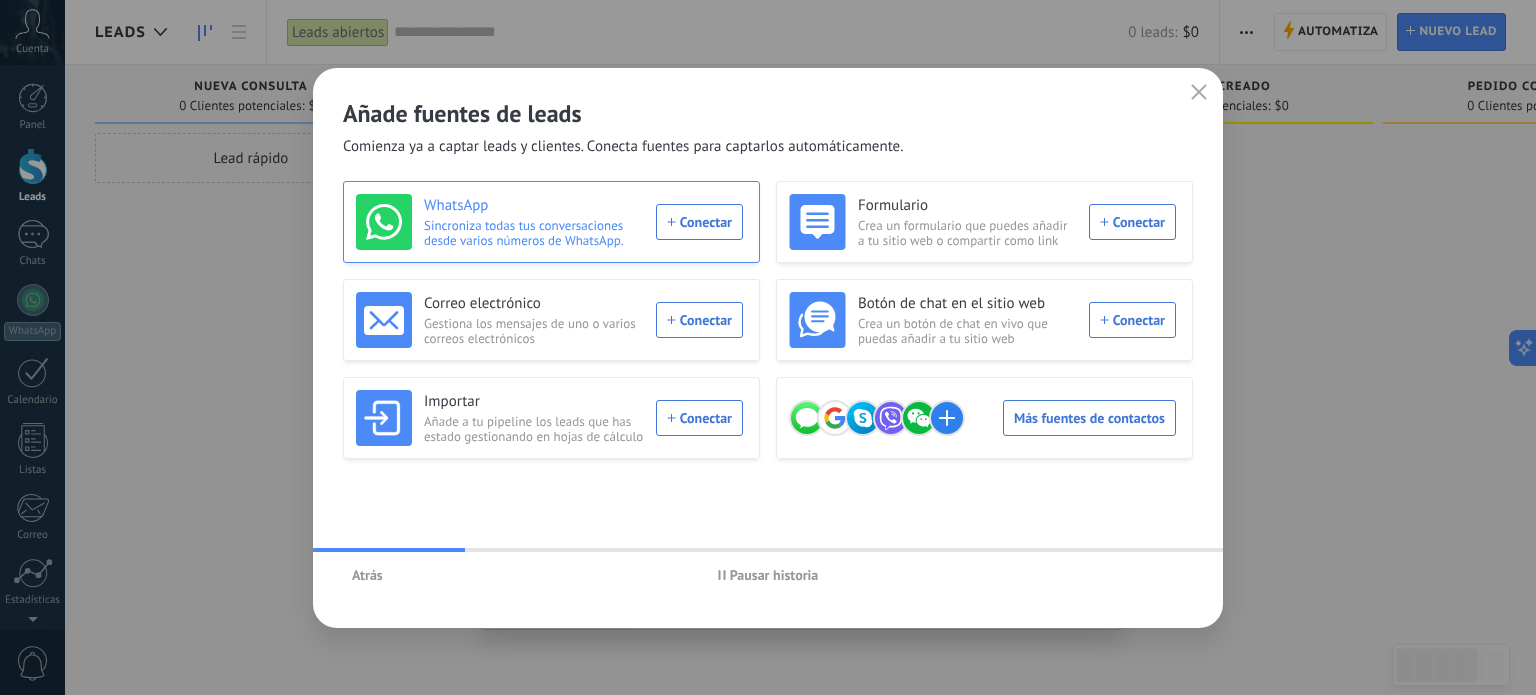 click on "WhatsApp Sincroniza todas tus conversaciones desde varios números de WhatsApp. Conectar" at bounding box center [549, 222] 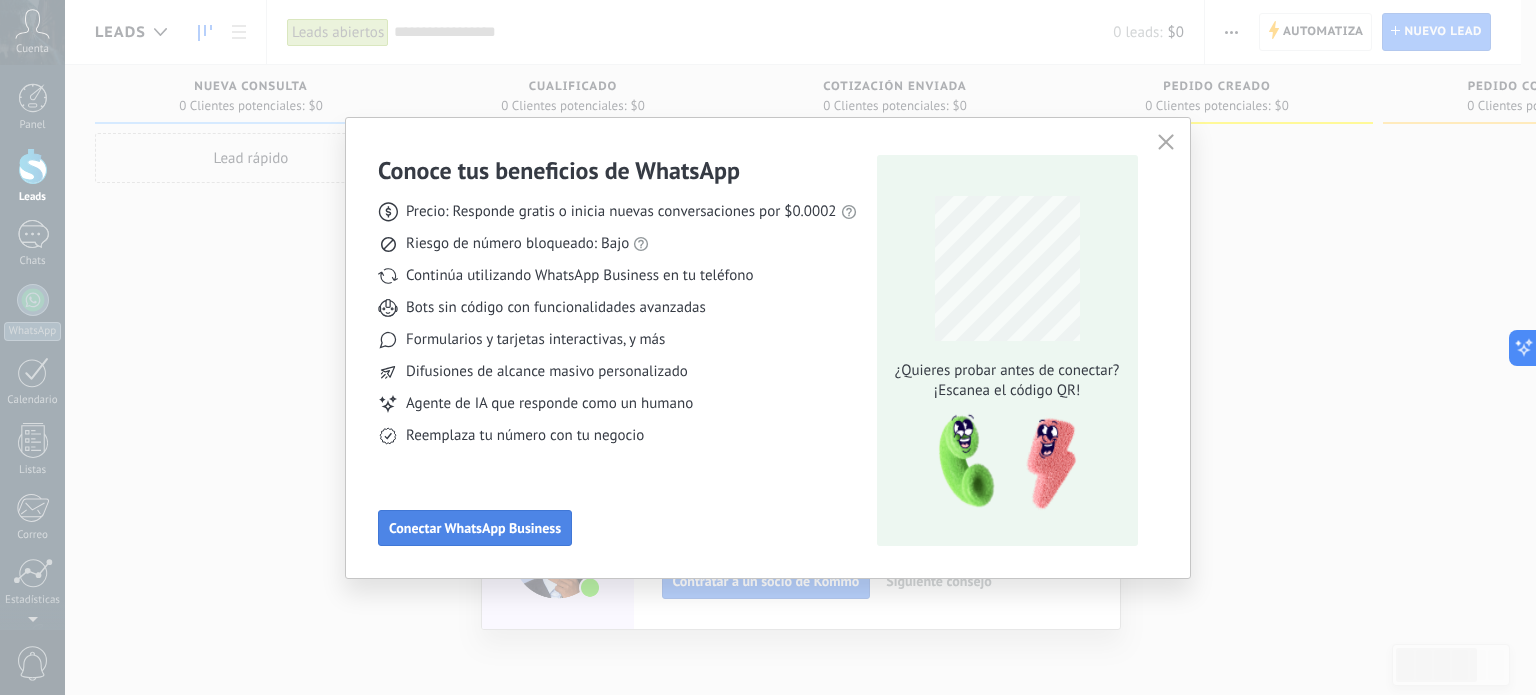 click on "Conectar WhatsApp Business" at bounding box center [475, 528] 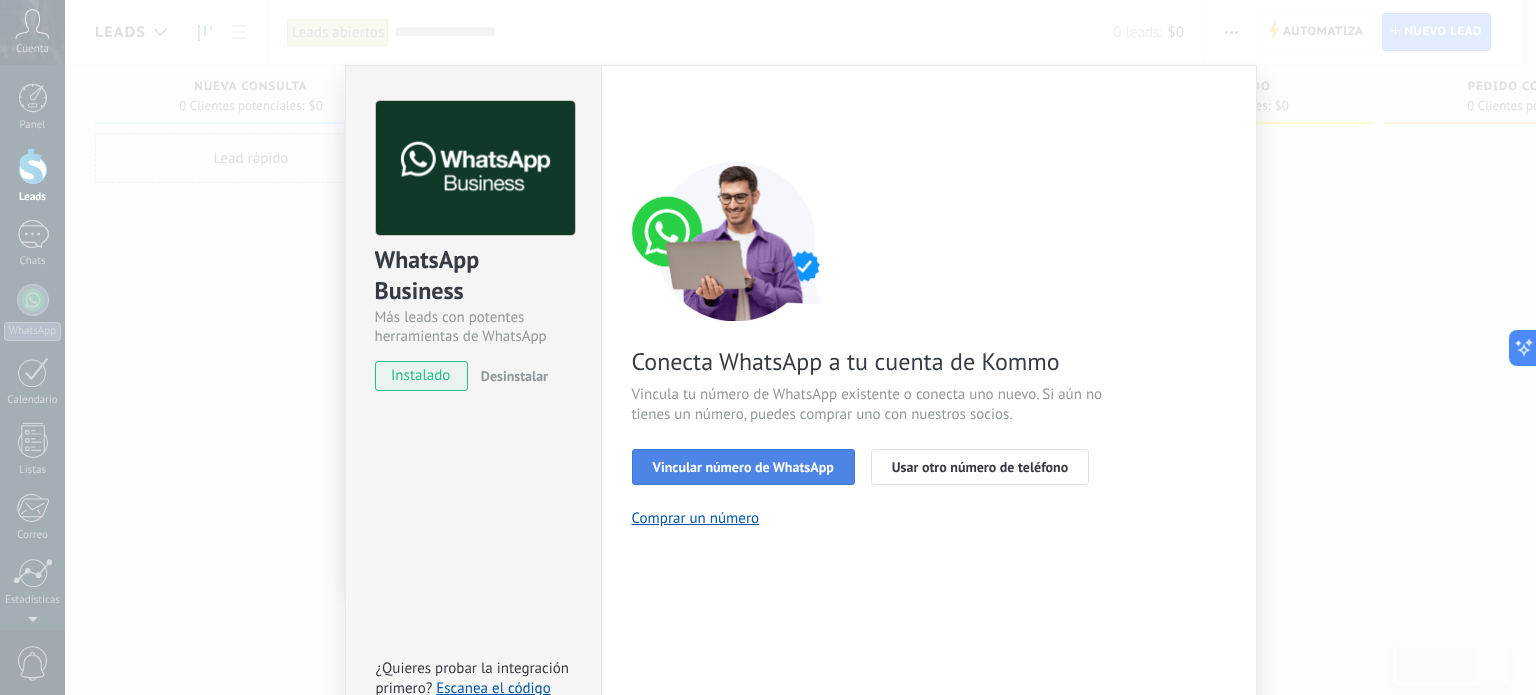 click on "Vincular número de WhatsApp" at bounding box center [743, 467] 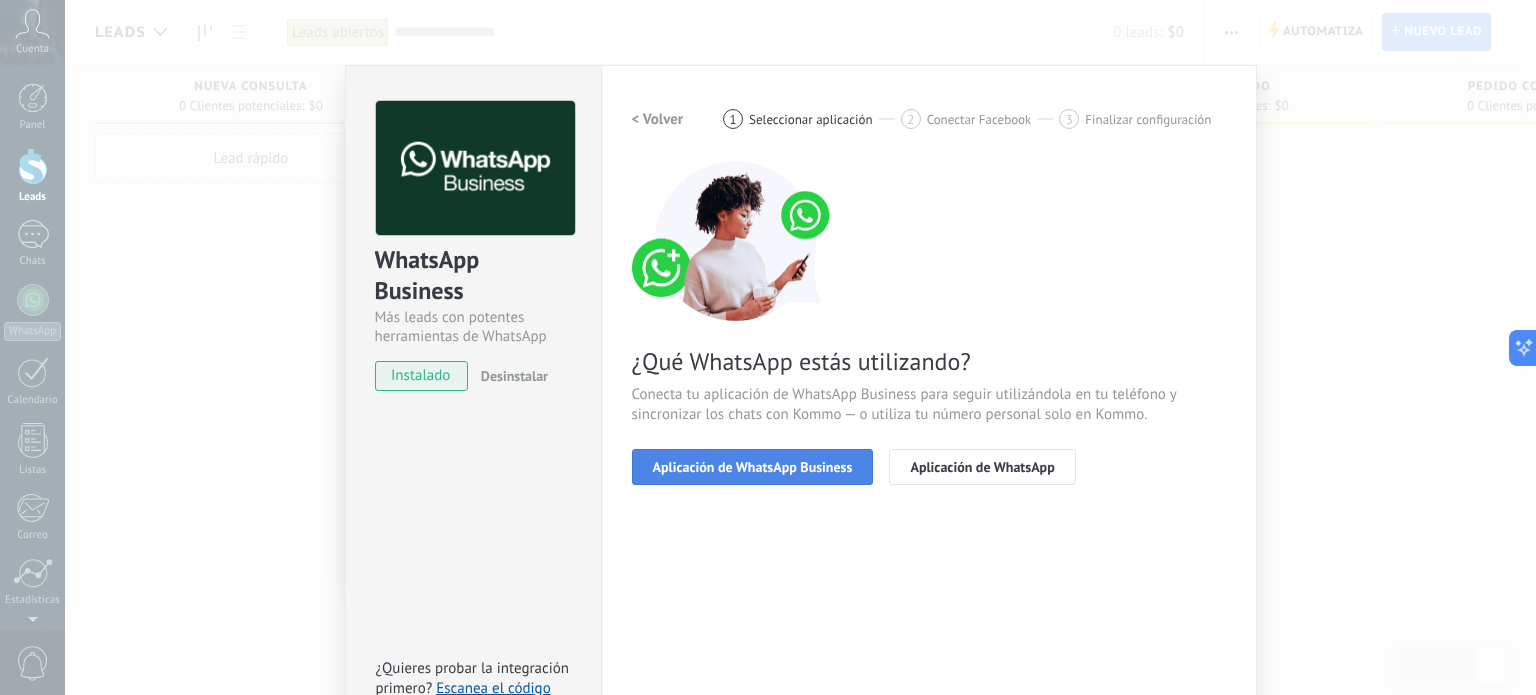click on "Aplicación de WhatsApp Business" at bounding box center [753, 467] 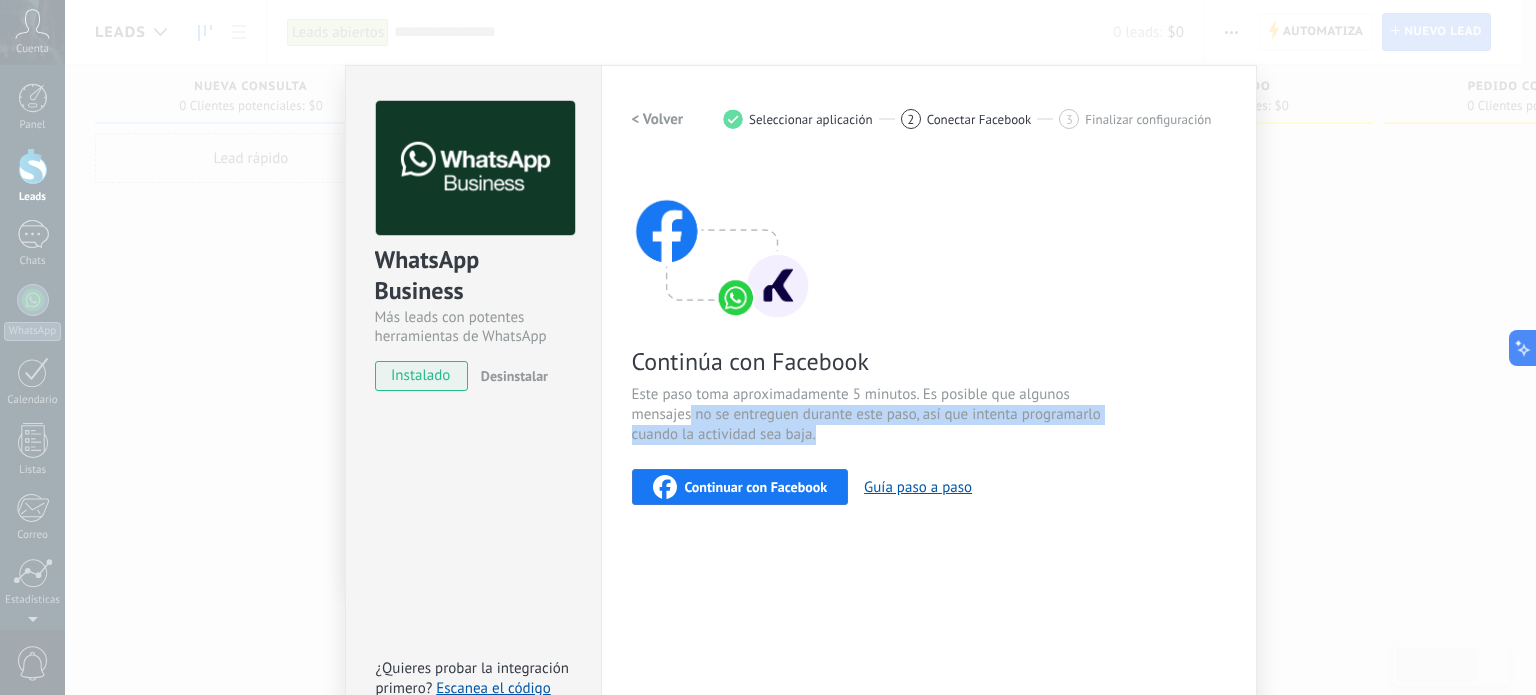drag, startPoint x: 880, startPoint y: 438, endPoint x: 686, endPoint y: 411, distance: 195.86986 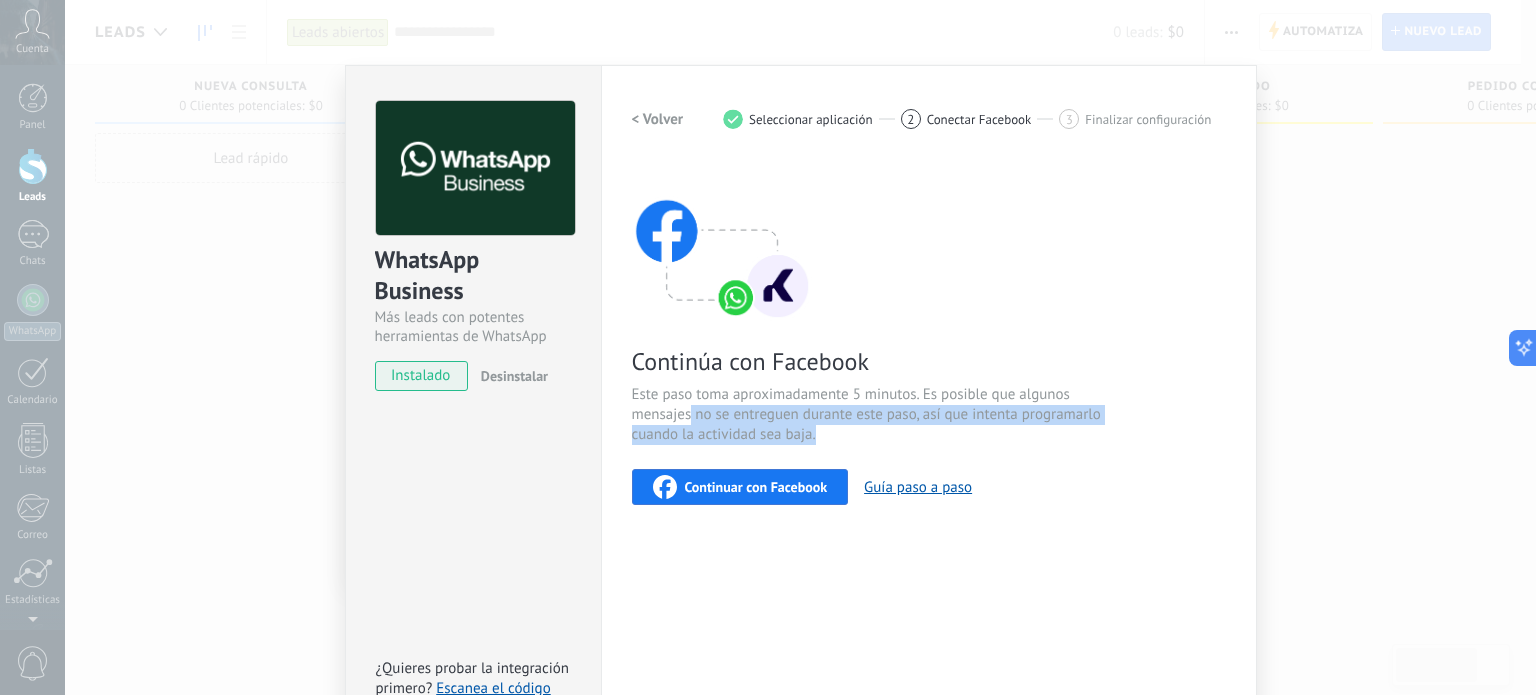 click on "Continuar con Facebook" at bounding box center [756, 487] 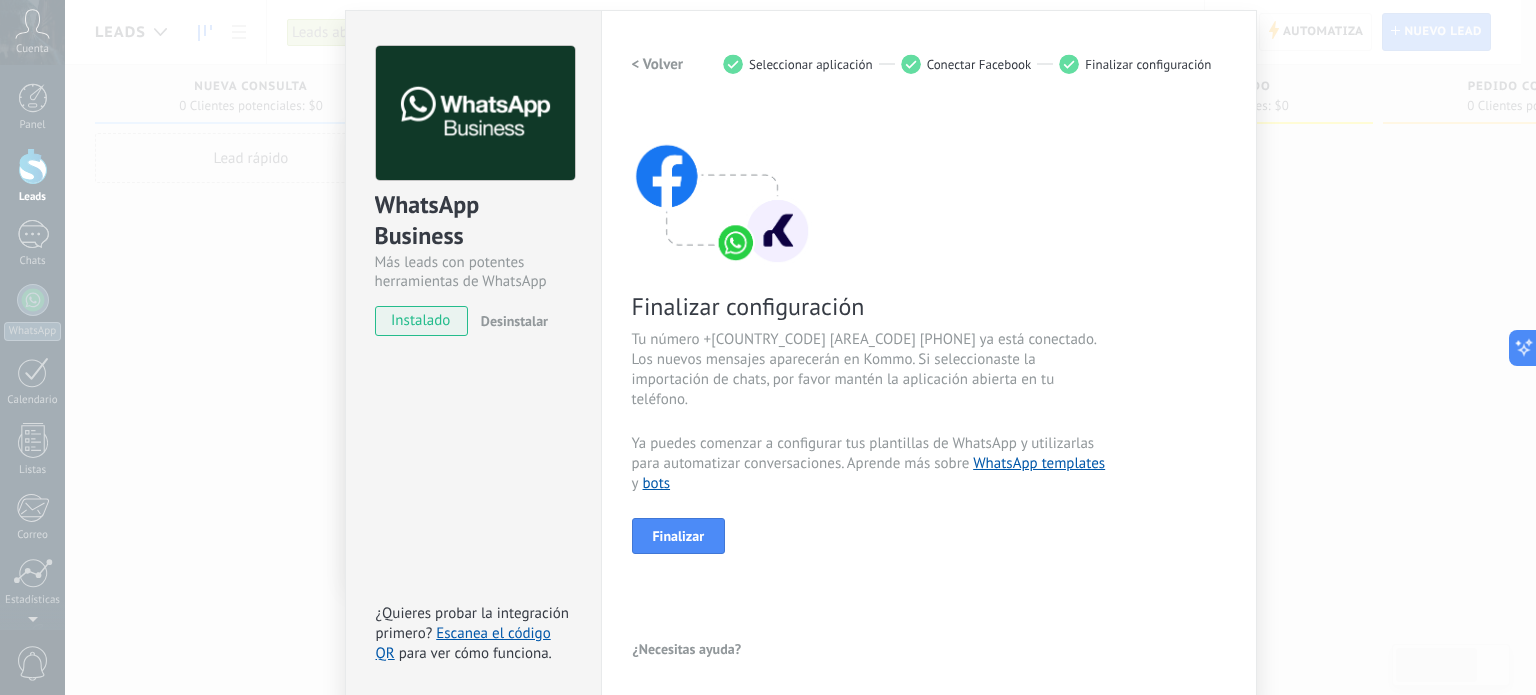 scroll, scrollTop: 57, scrollLeft: 0, axis: vertical 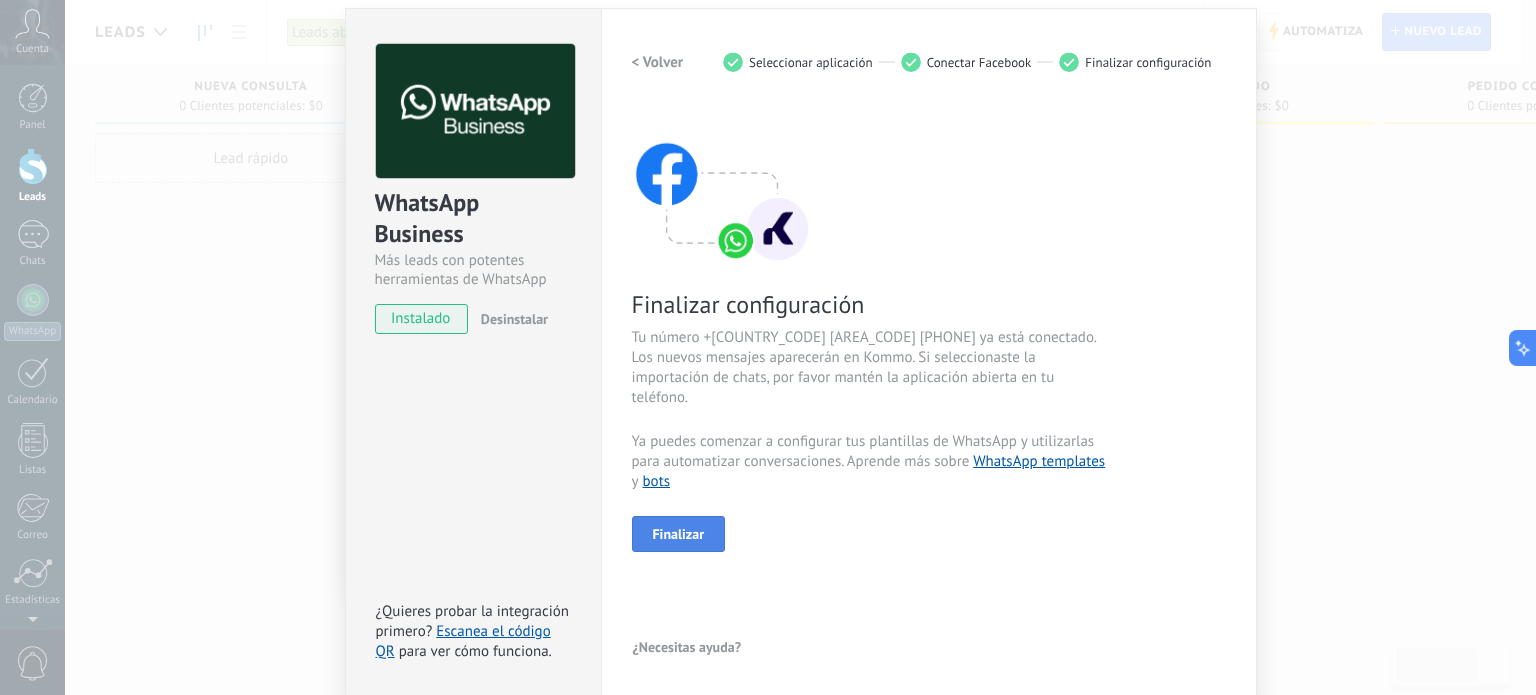 click on "Finalizar" at bounding box center [679, 534] 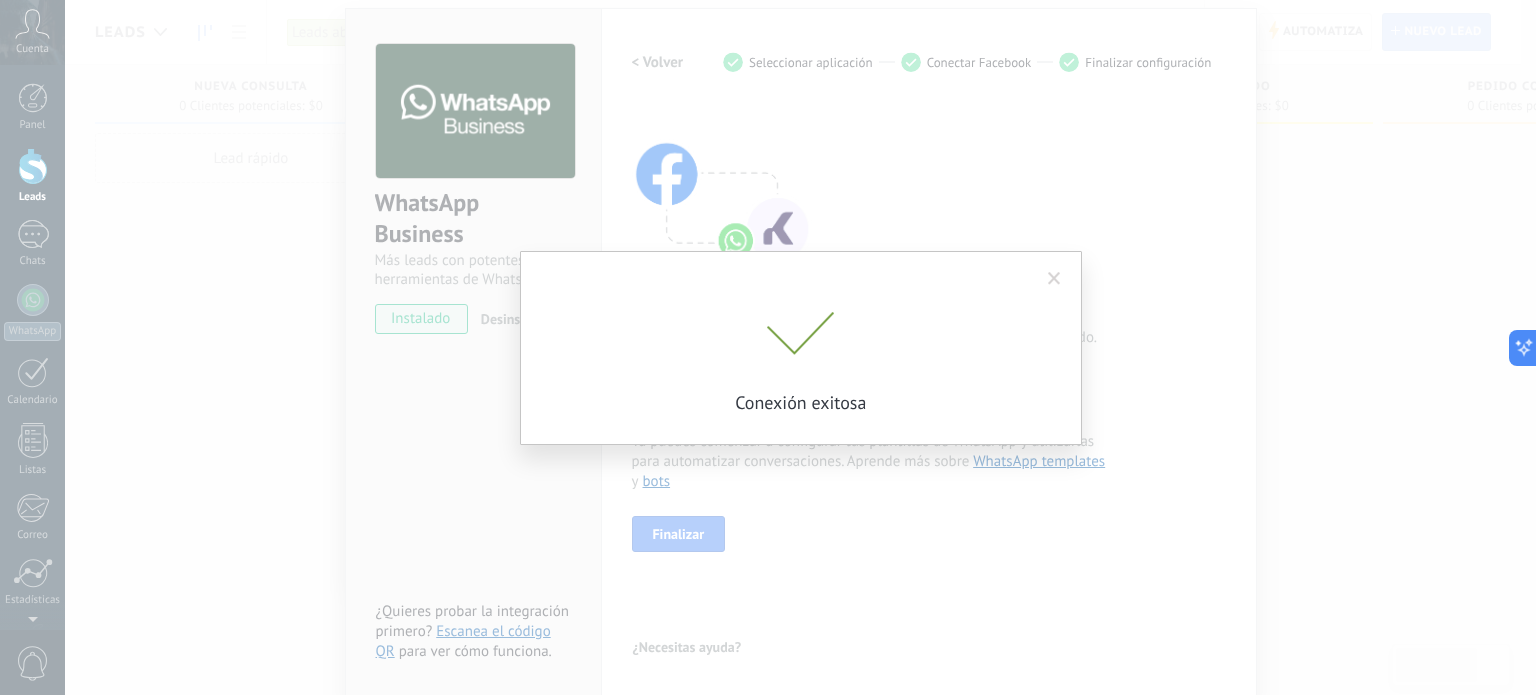 click at bounding box center [1054, 279] 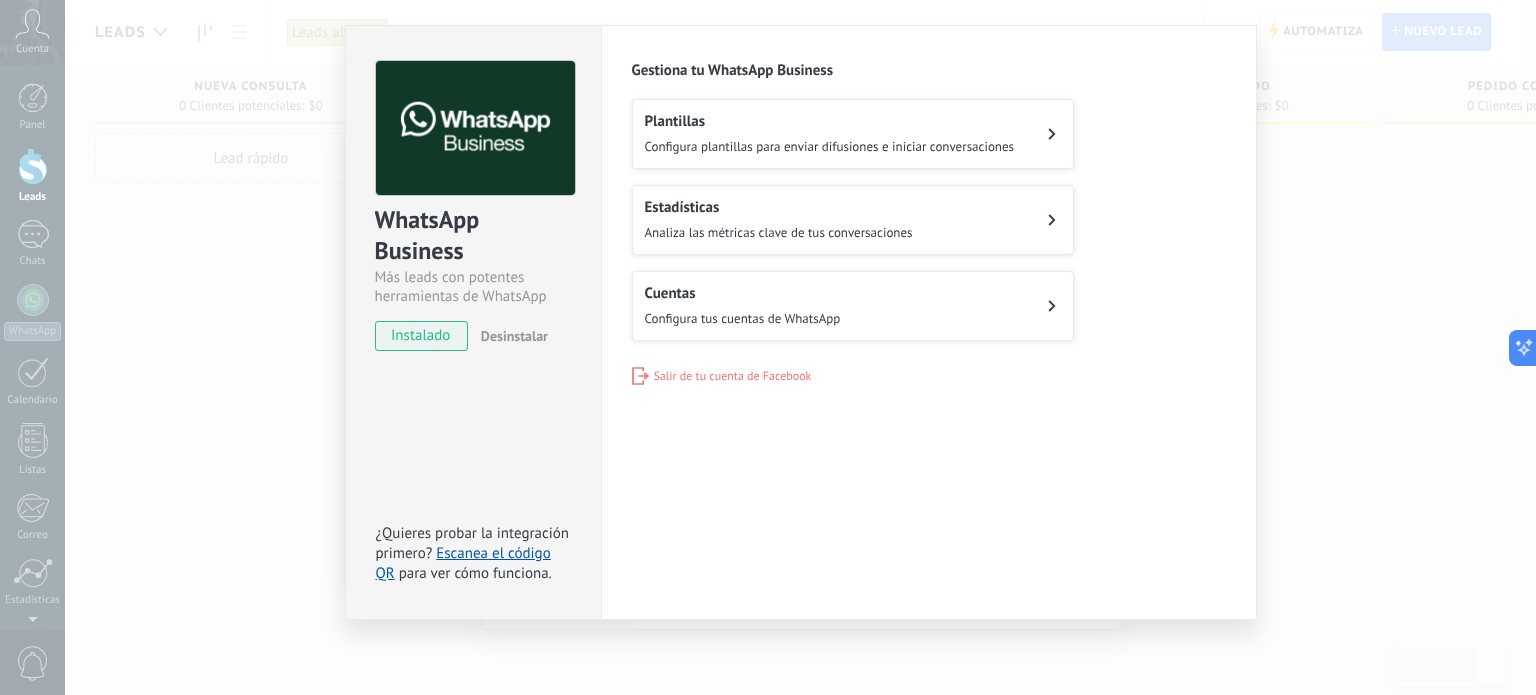 scroll, scrollTop: 0, scrollLeft: 0, axis: both 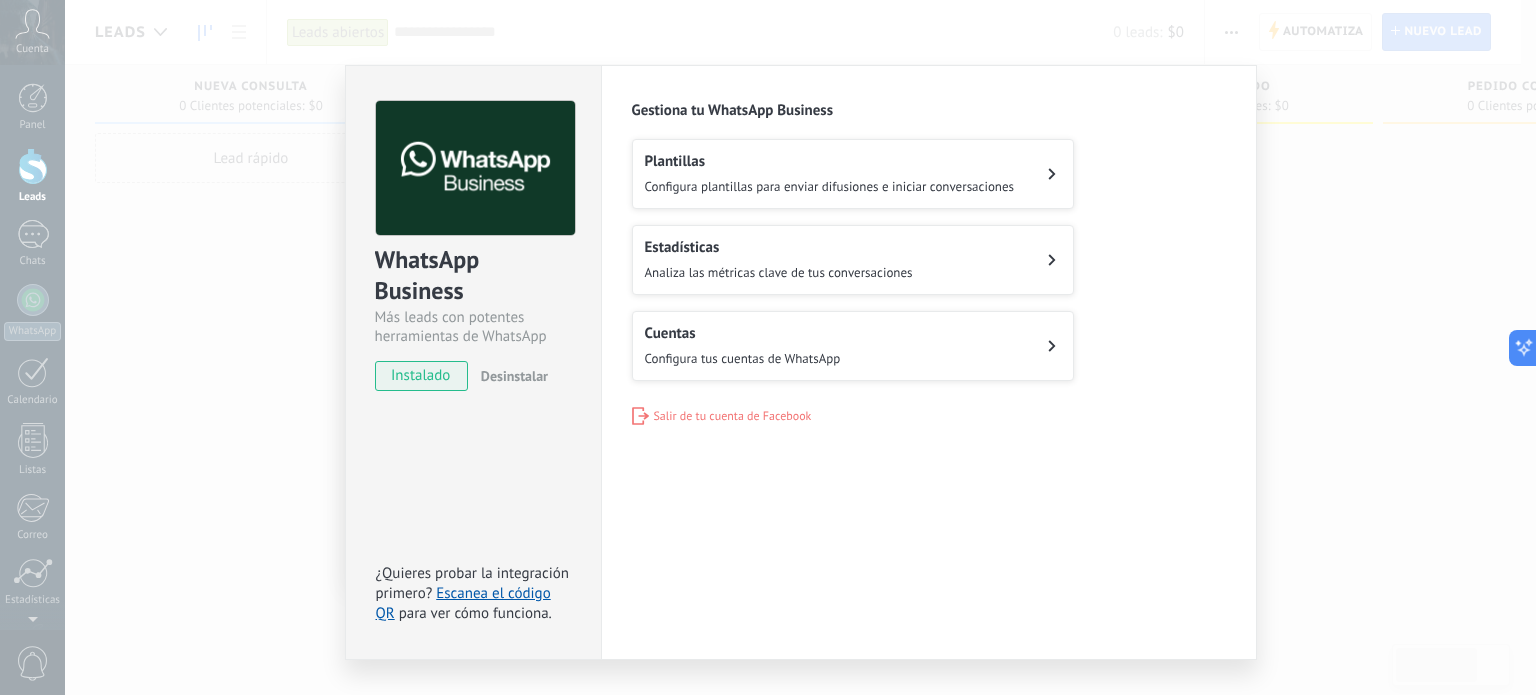 click on "WhatsApp Business Más leads con potentes herramientas de WhatsApp instalado Desinstalar ¿Quieres probar la integración primero?   Escanea el código QR   para ver cómo funciona. Configuraciones Autorizaciones This tab logs the users who have granted integration access to this account. If you want to to remove a user's ability to send requests to the account on behalf of this integration, you can revoke access. If access is revoked from all users, the integration will stop working. This app is installed, but no one has given it access yet. WhatsApp Cloud API más _:  Guardar Gestiona tu WhatsApp Business Plantillas Configura plantillas para enviar difusiones e iniciar conversaciones Estadísticas Analiza las métricas clave de tus conversaciones Cuentas Configura tus cuentas de WhatsApp Salir de tu cuenta de Facebook" at bounding box center [800, 347] 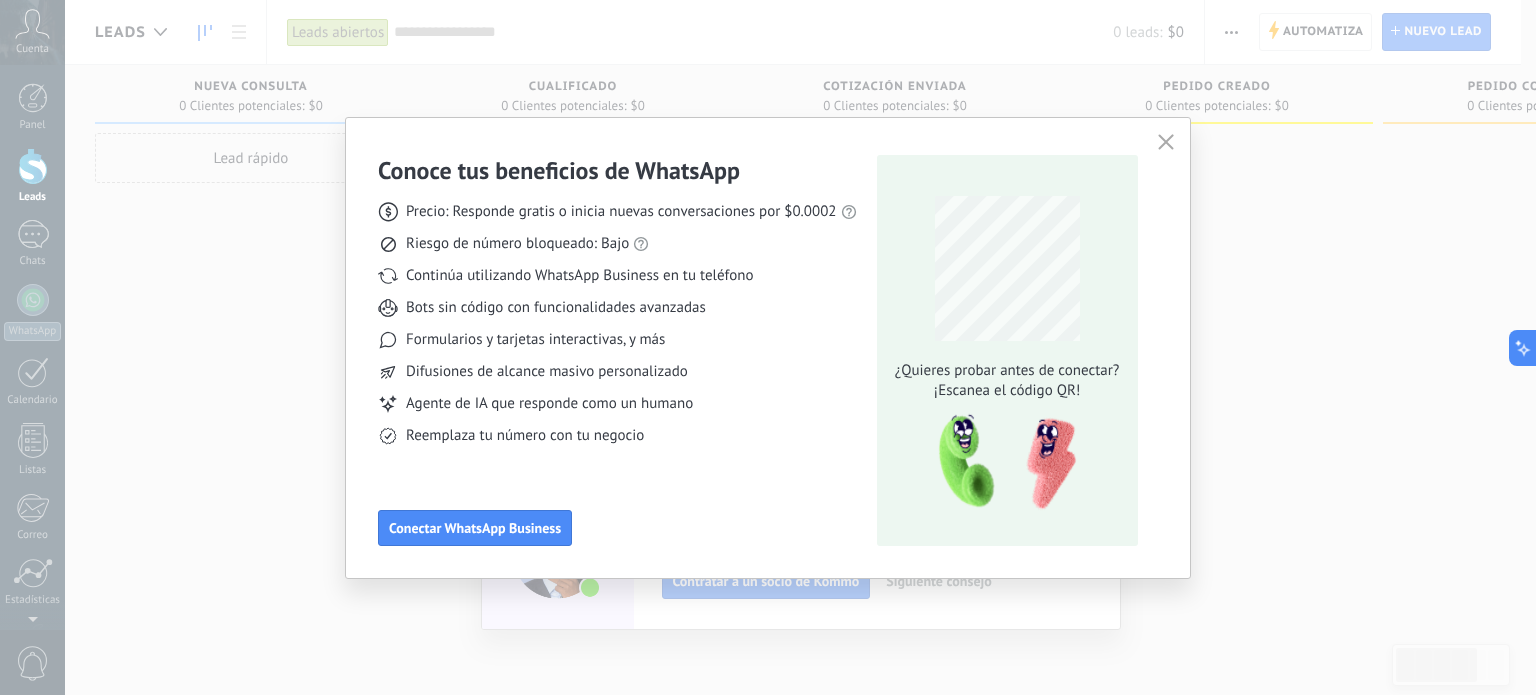 click 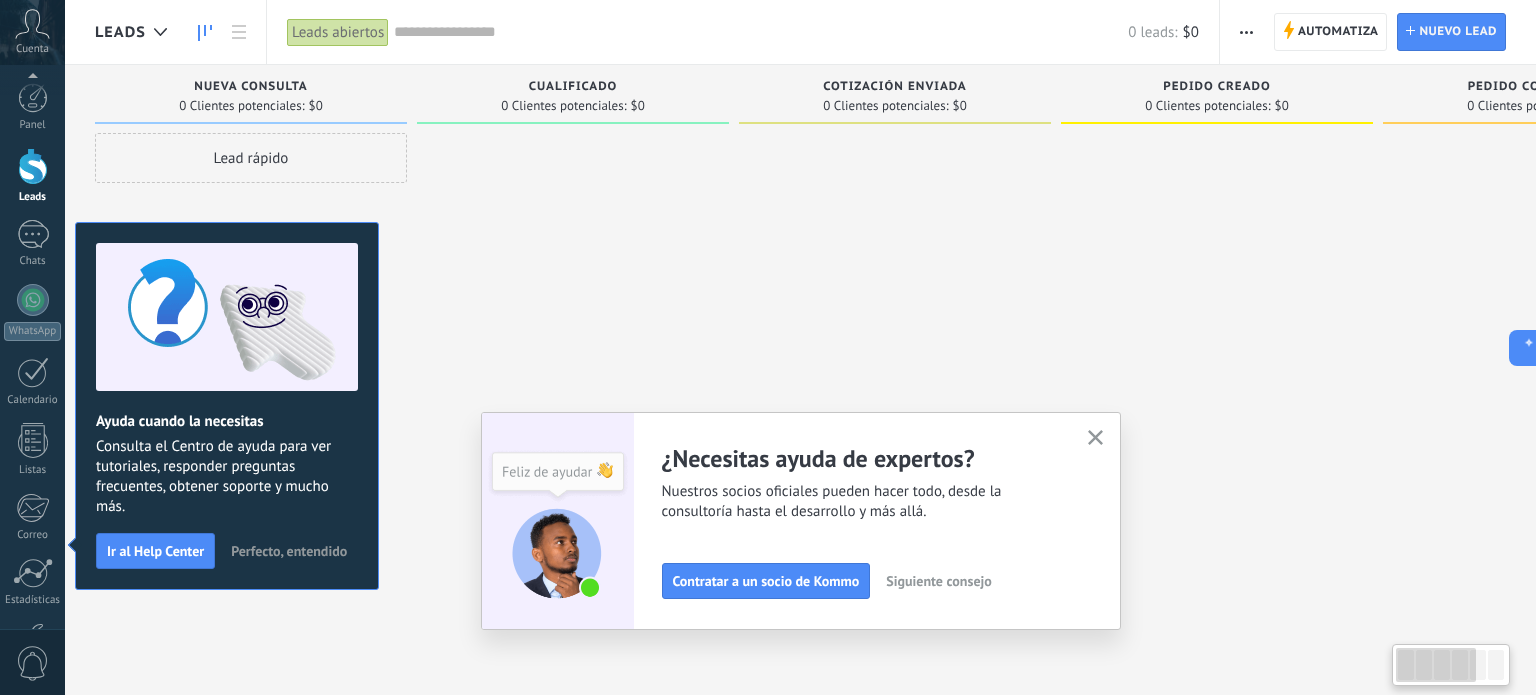 scroll, scrollTop: 136, scrollLeft: 0, axis: vertical 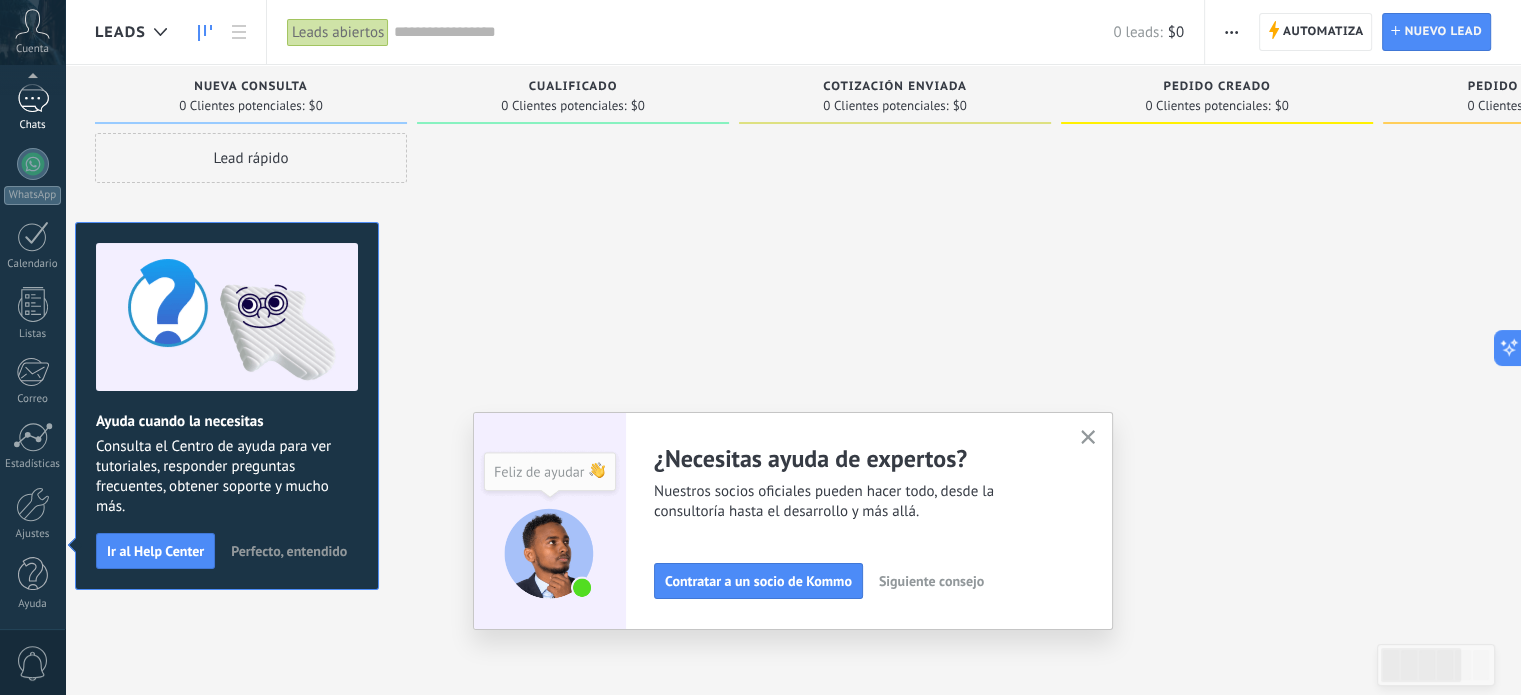 click at bounding box center (33, 98) 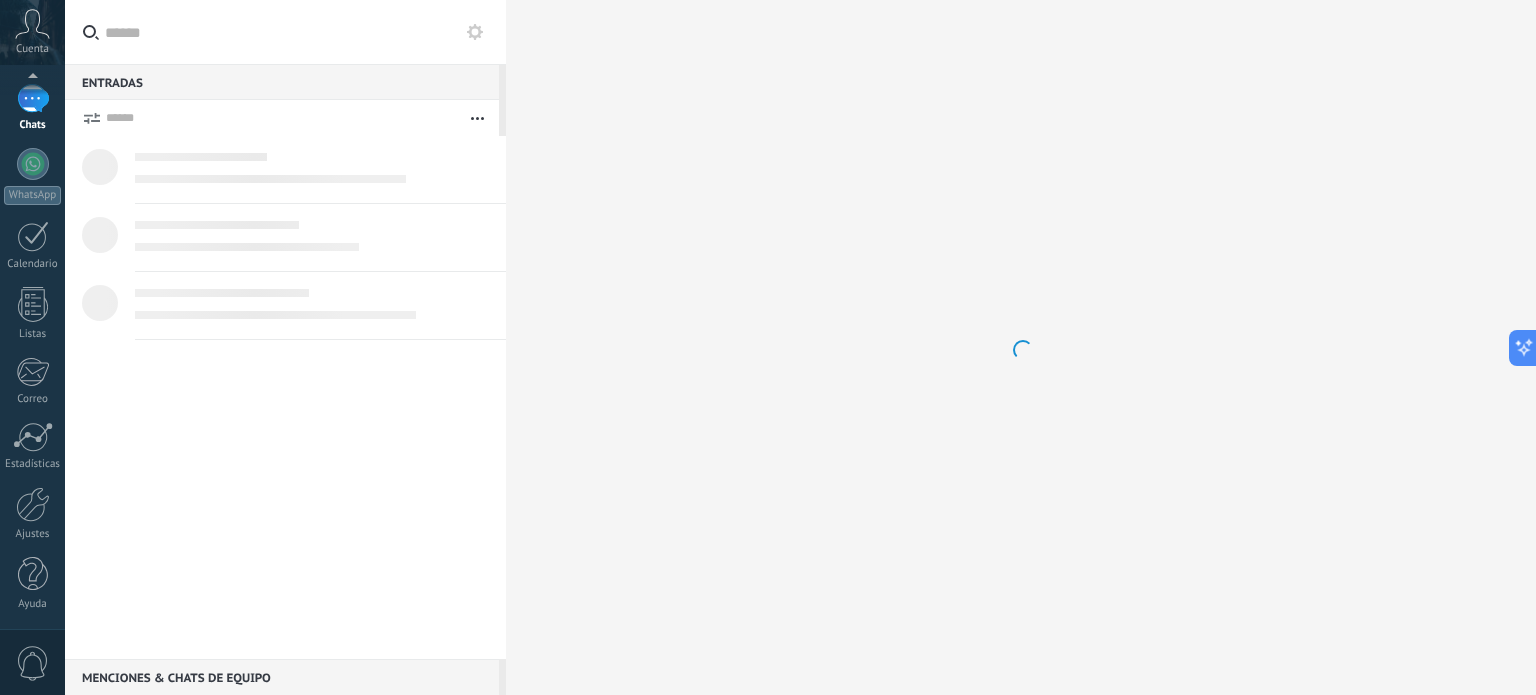 scroll, scrollTop: 0, scrollLeft: 0, axis: both 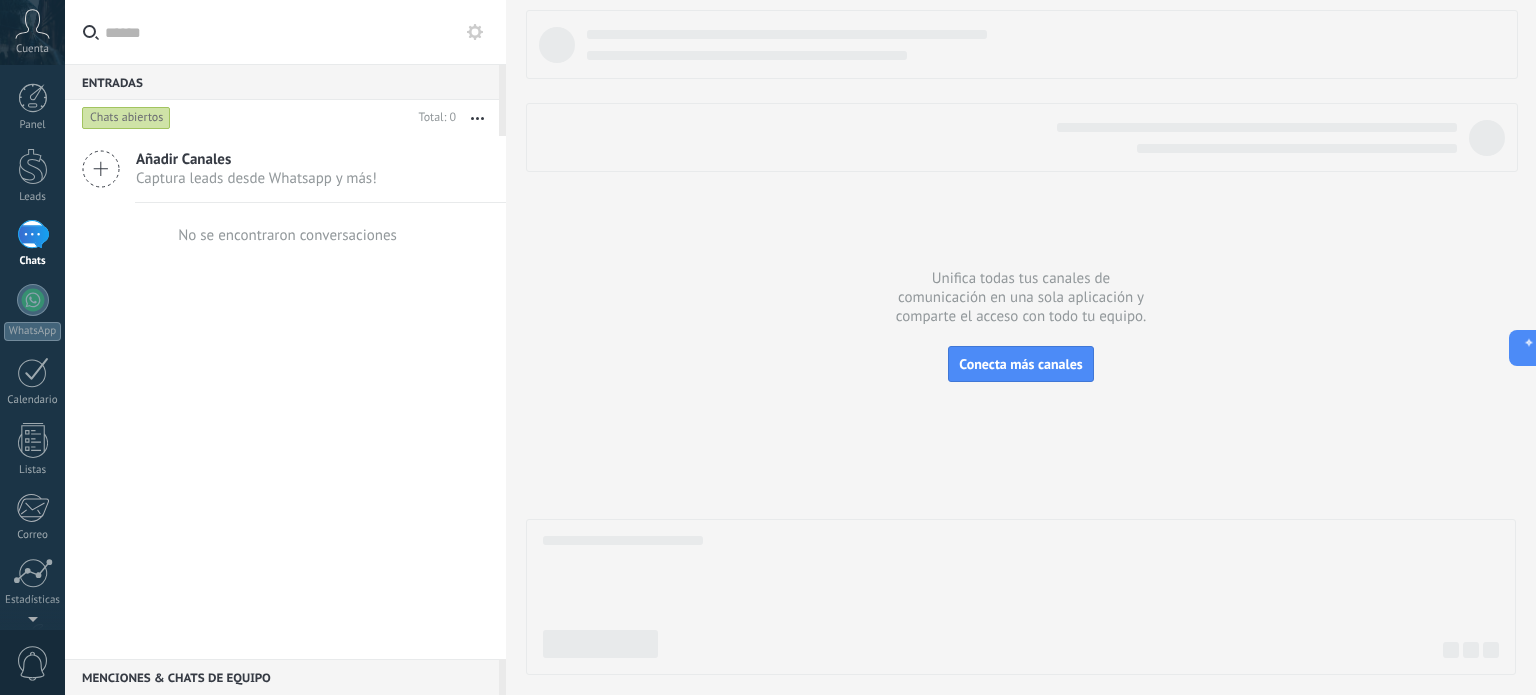 click on "Chats abiertos" at bounding box center (126, 118) 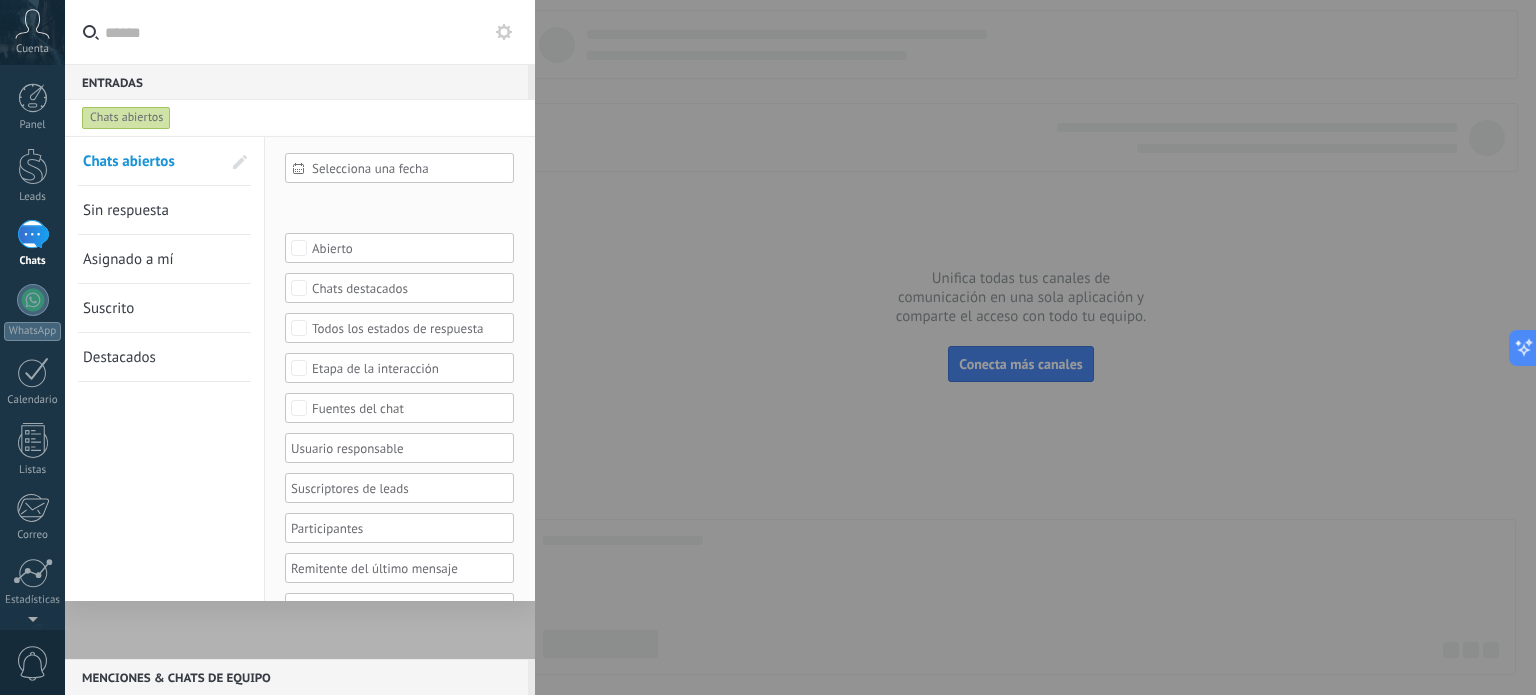 click on "Sin respuesta" at bounding box center [126, 210] 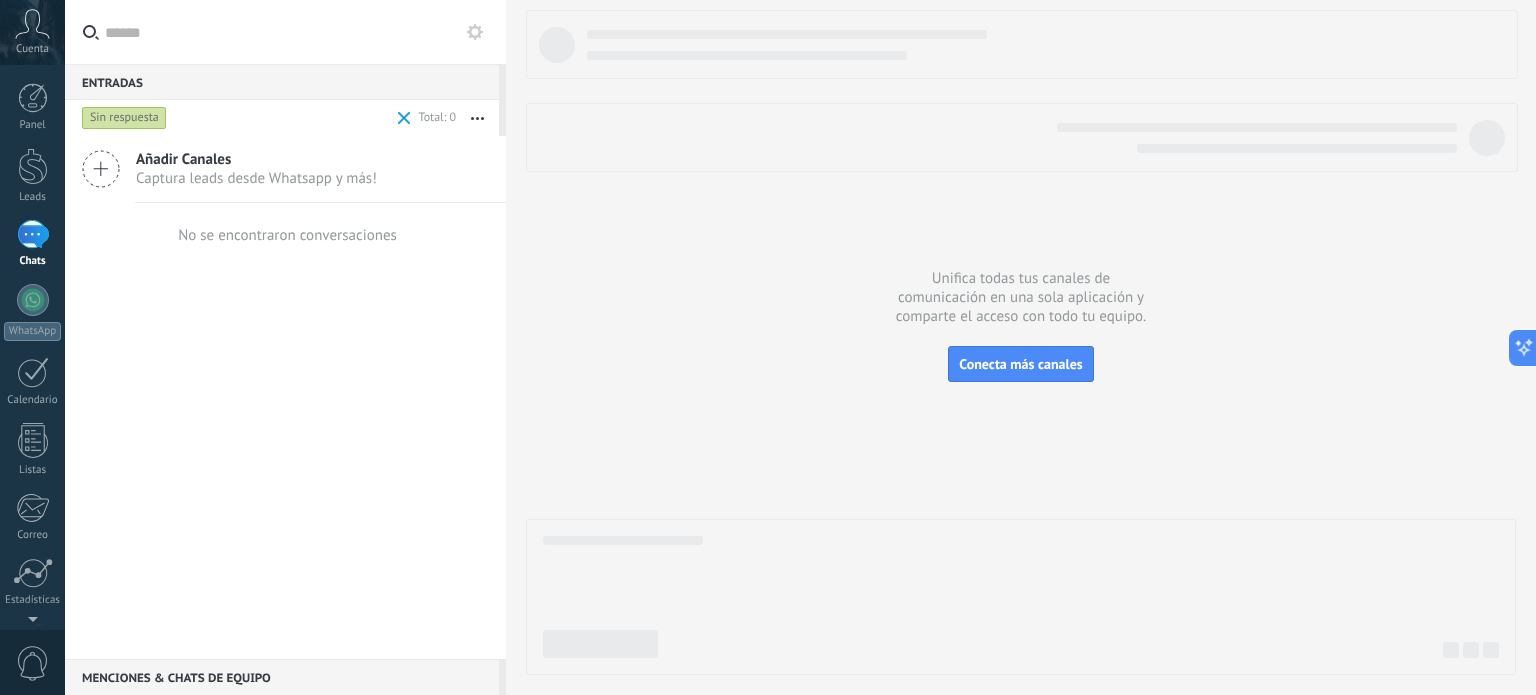 click at bounding box center (404, 118) 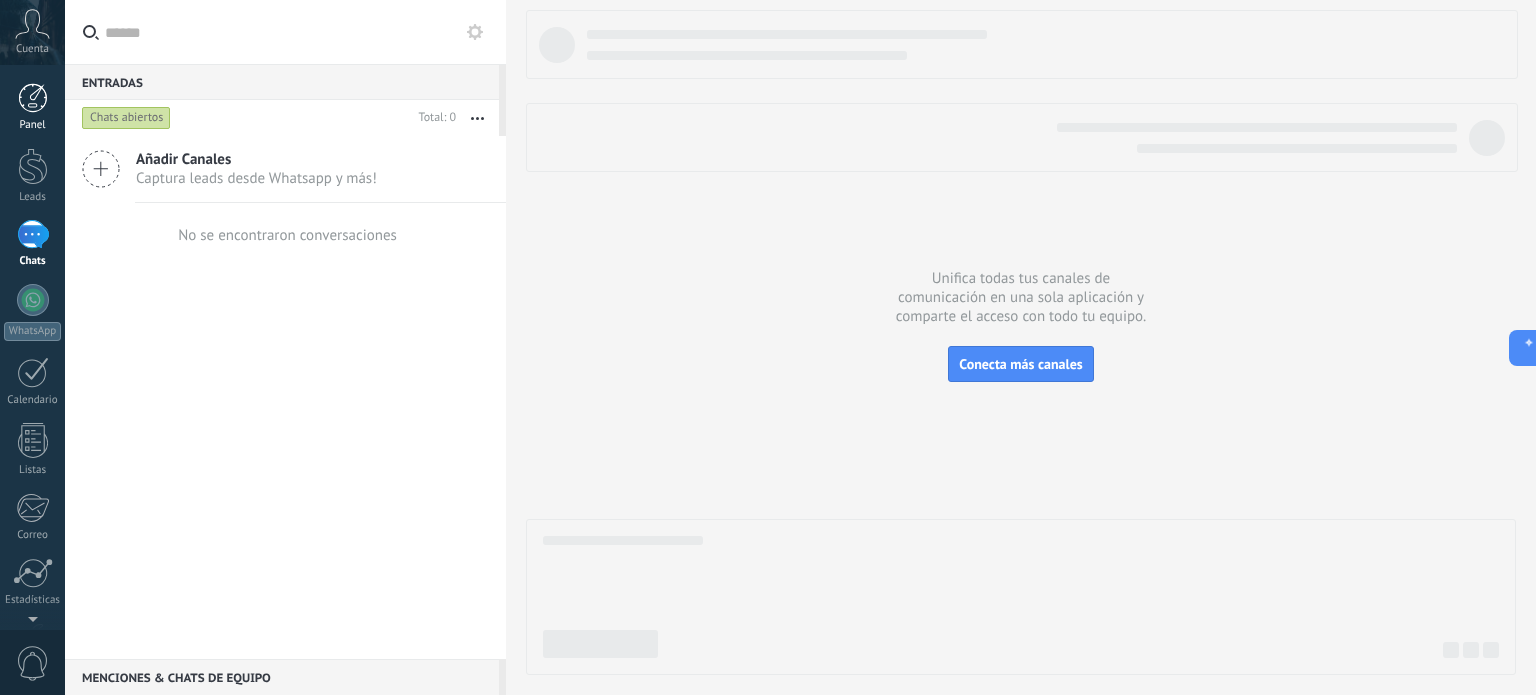 click at bounding box center [33, 98] 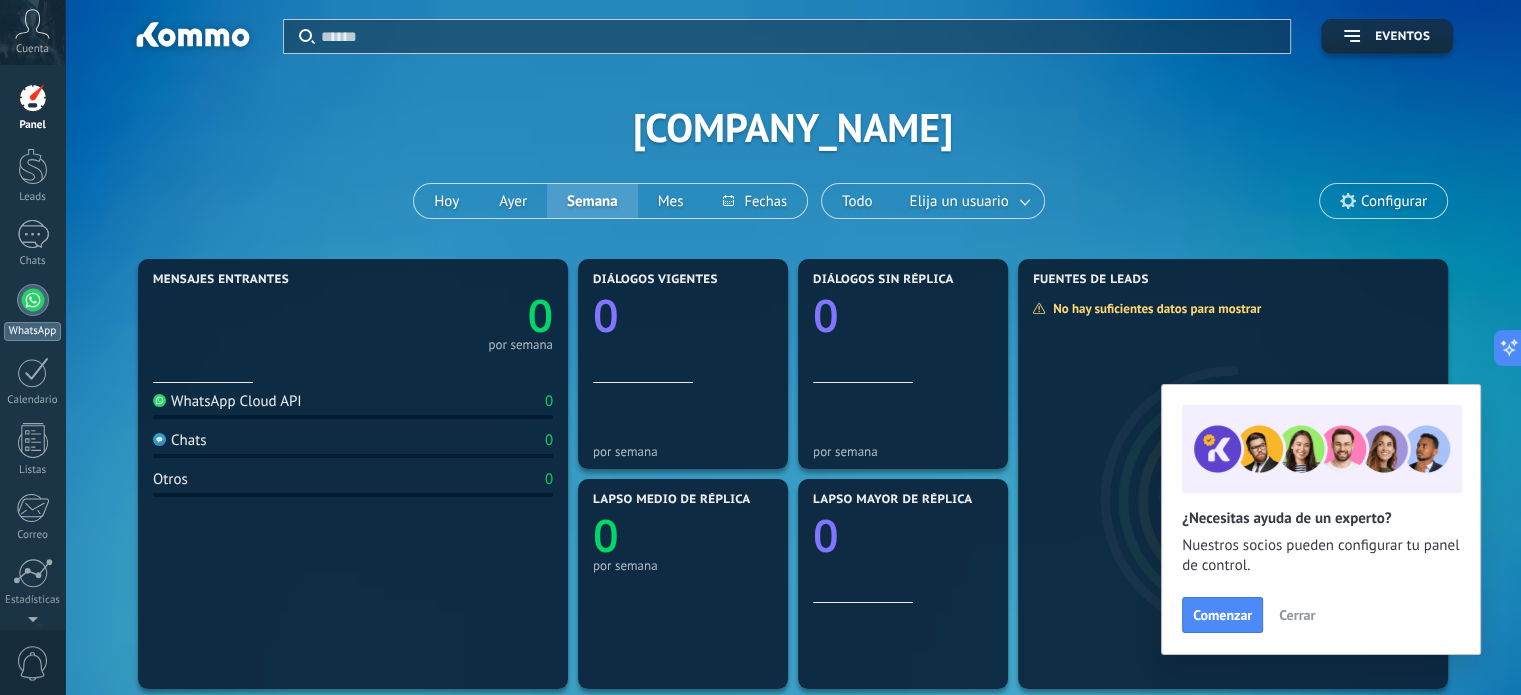 click at bounding box center [33, 300] 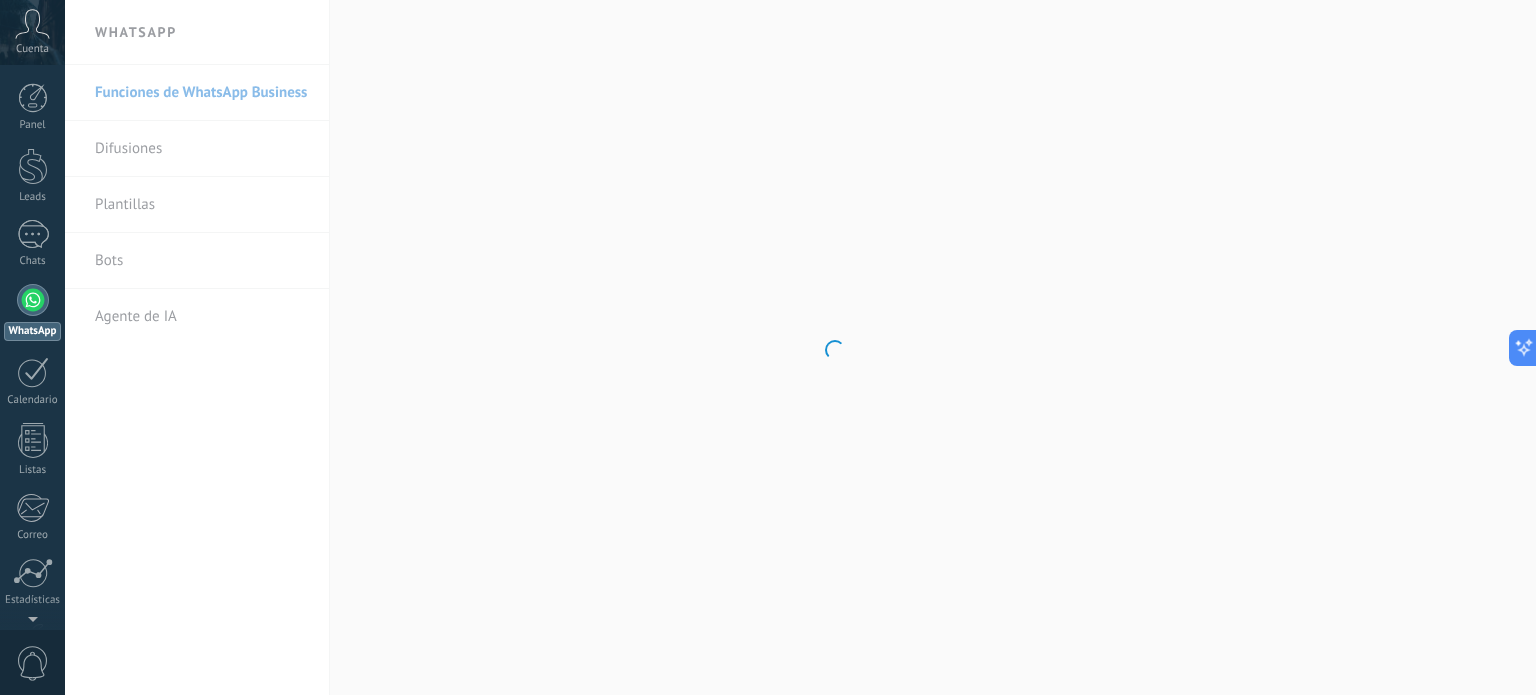 click on "Cuenta" at bounding box center (32, 49) 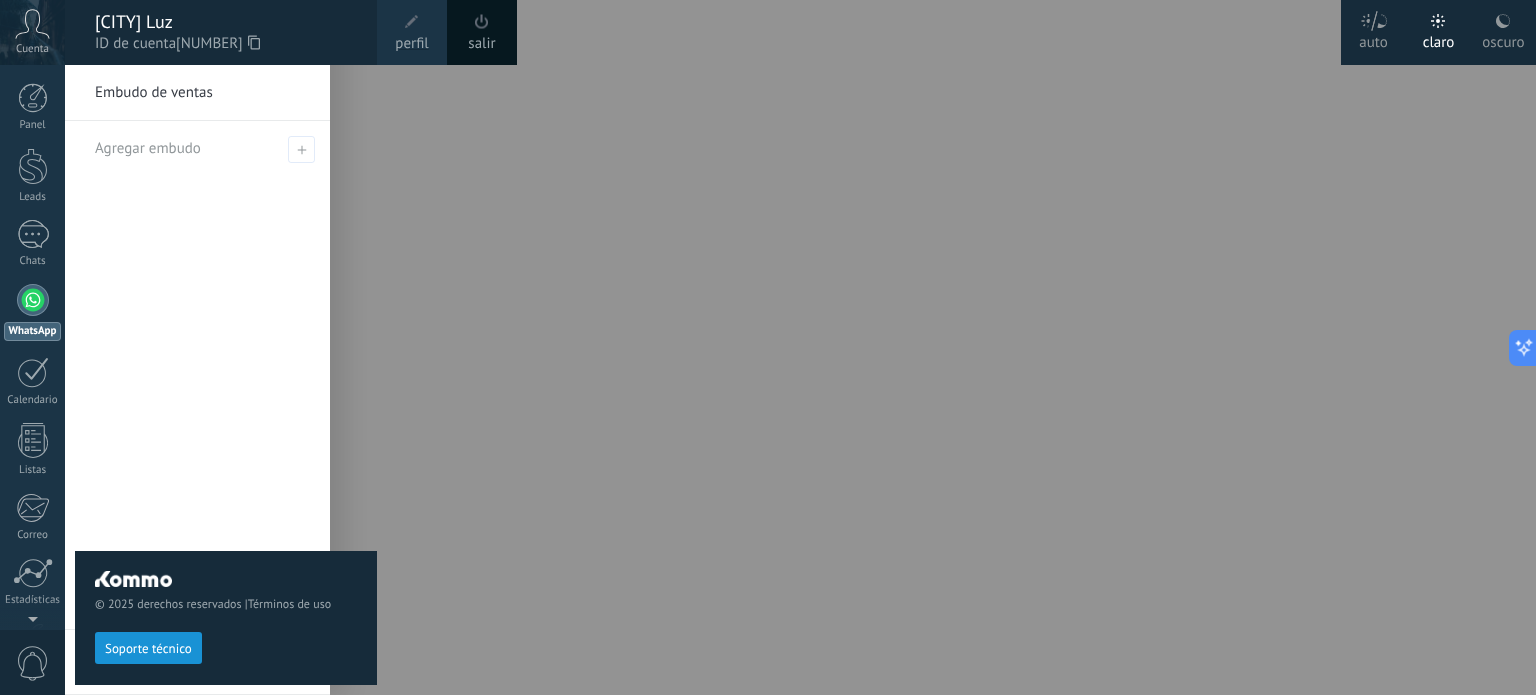 click on "©  2025  derechos reservados |  Términos de uso
Soporte técnico" at bounding box center (226, 380) 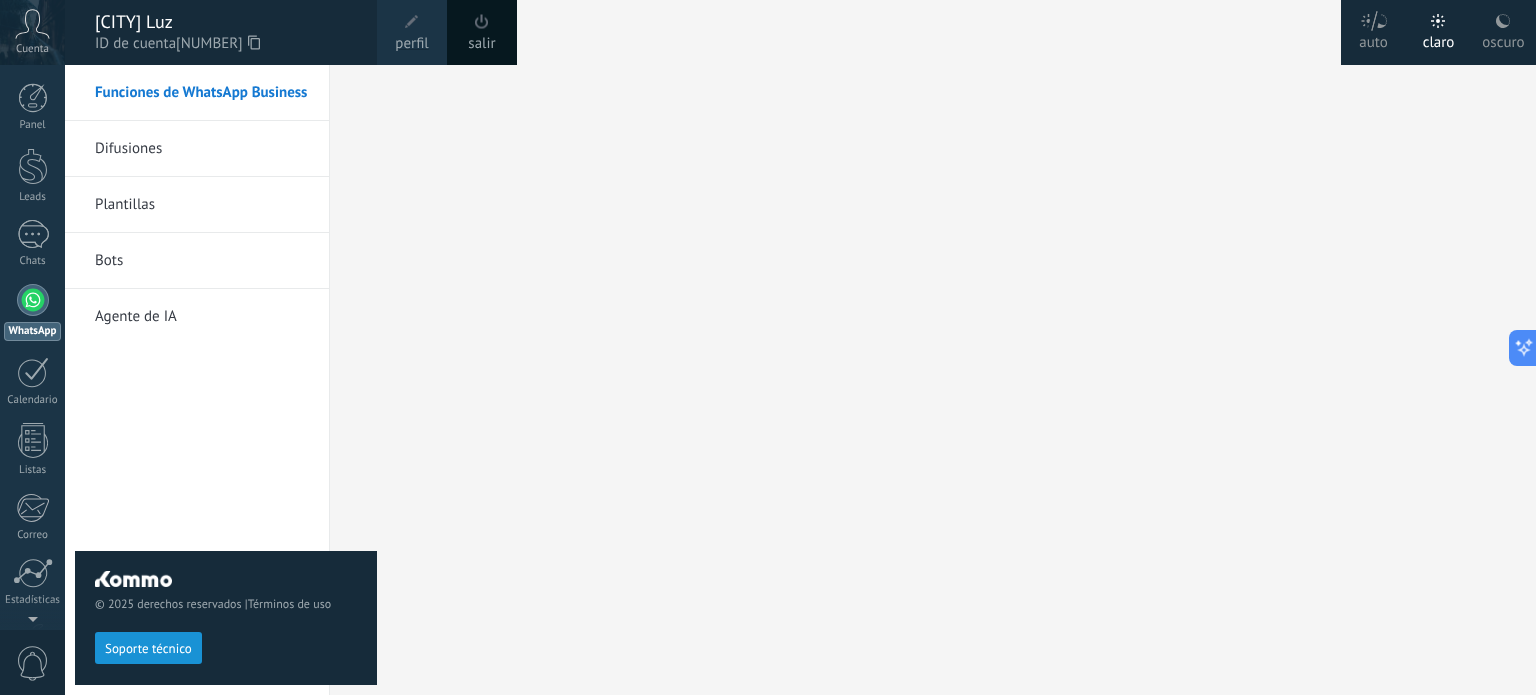 click on "WhatsApp" at bounding box center (32, 312) 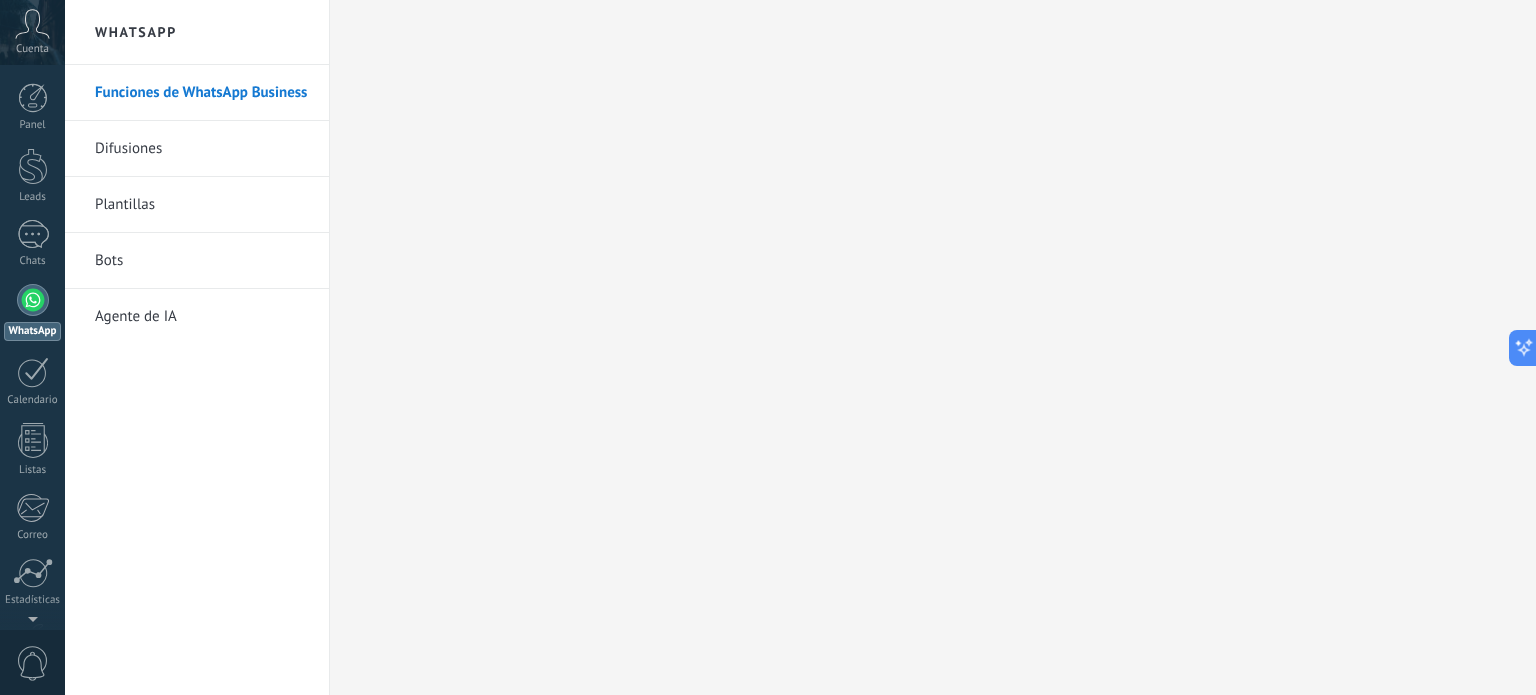 click on "Funciones de WhatsApp Business" at bounding box center [202, 93] 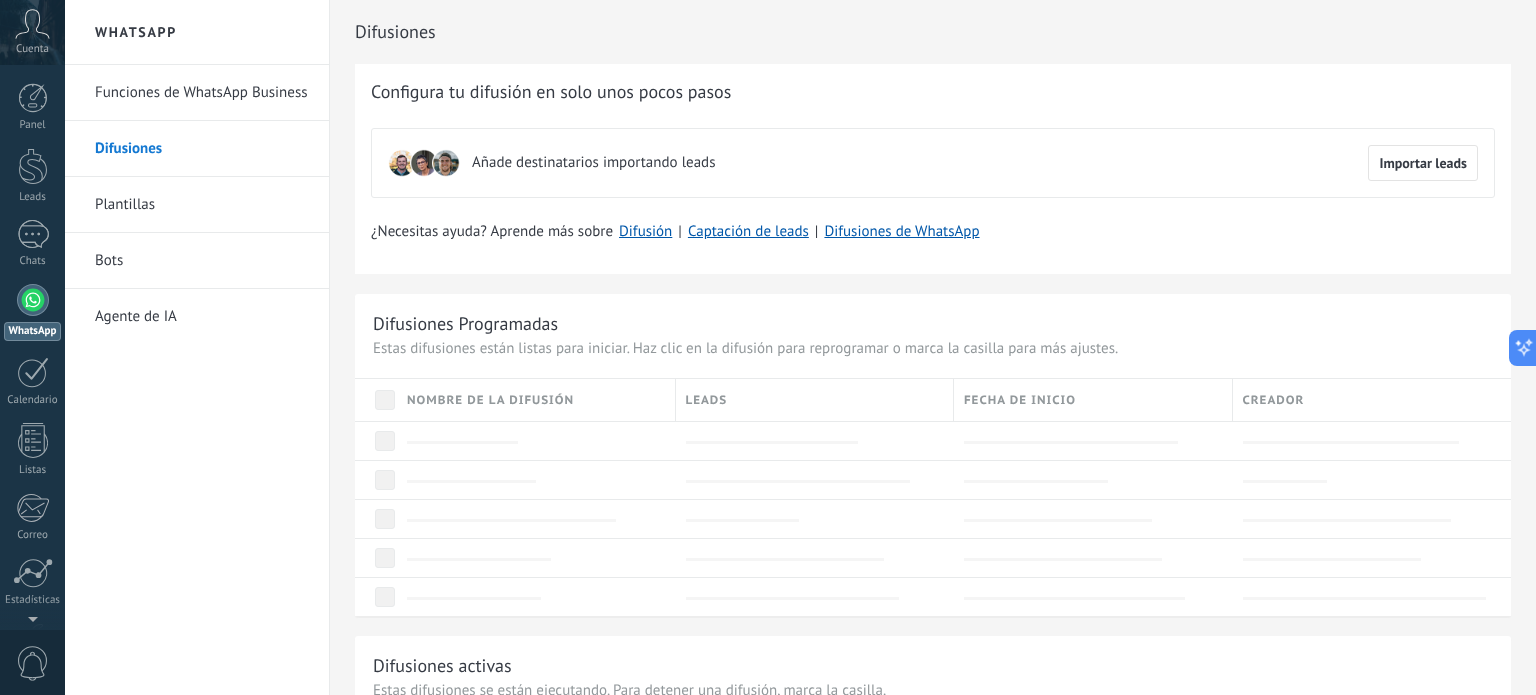 click on "Funciones de WhatsApp Business" at bounding box center [202, 93] 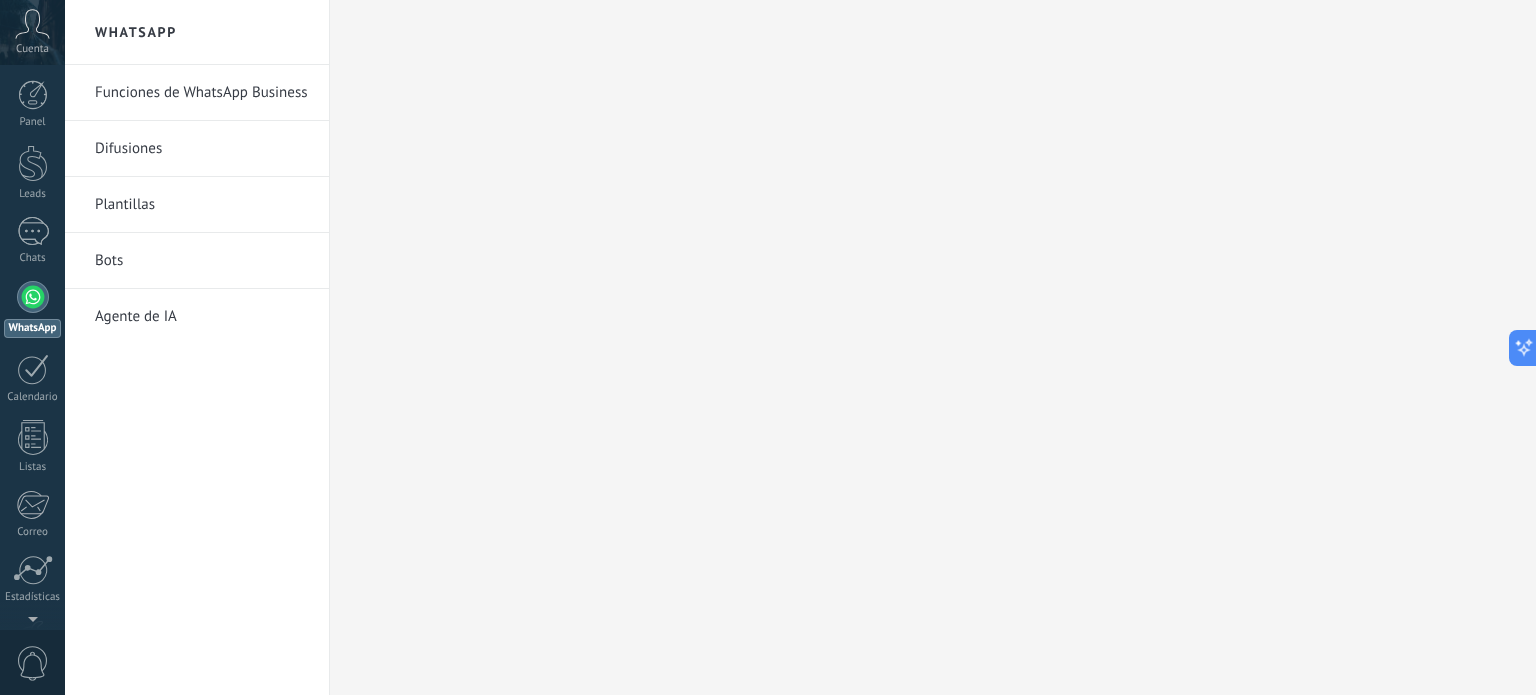 scroll, scrollTop: 0, scrollLeft: 0, axis: both 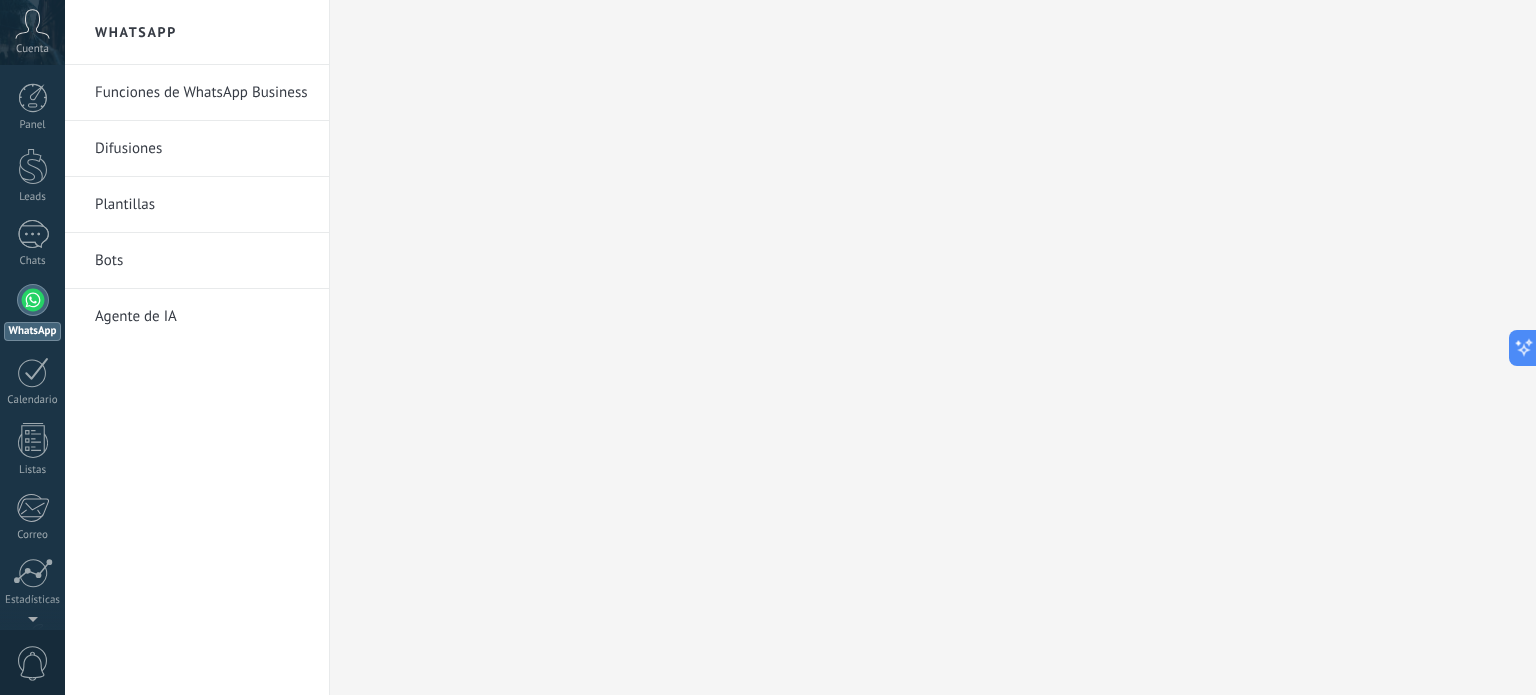 click 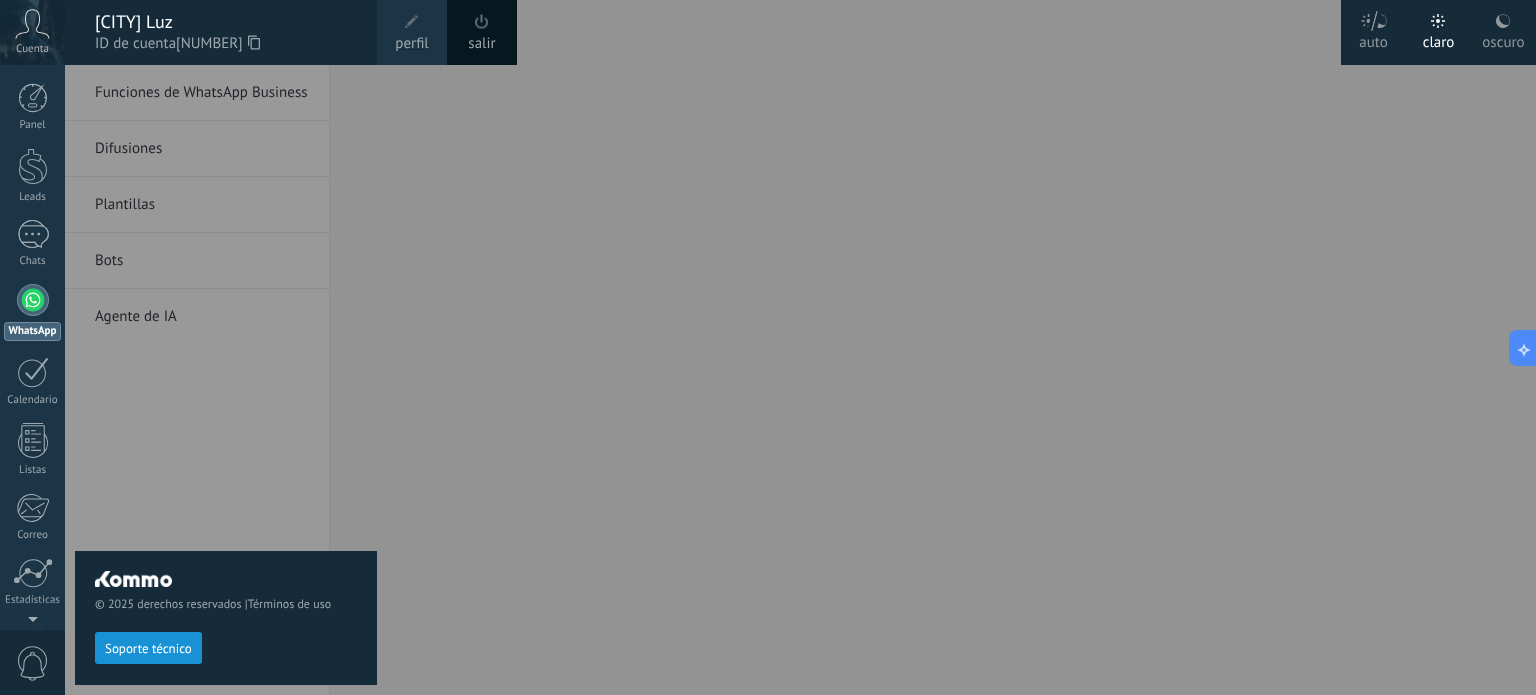 click 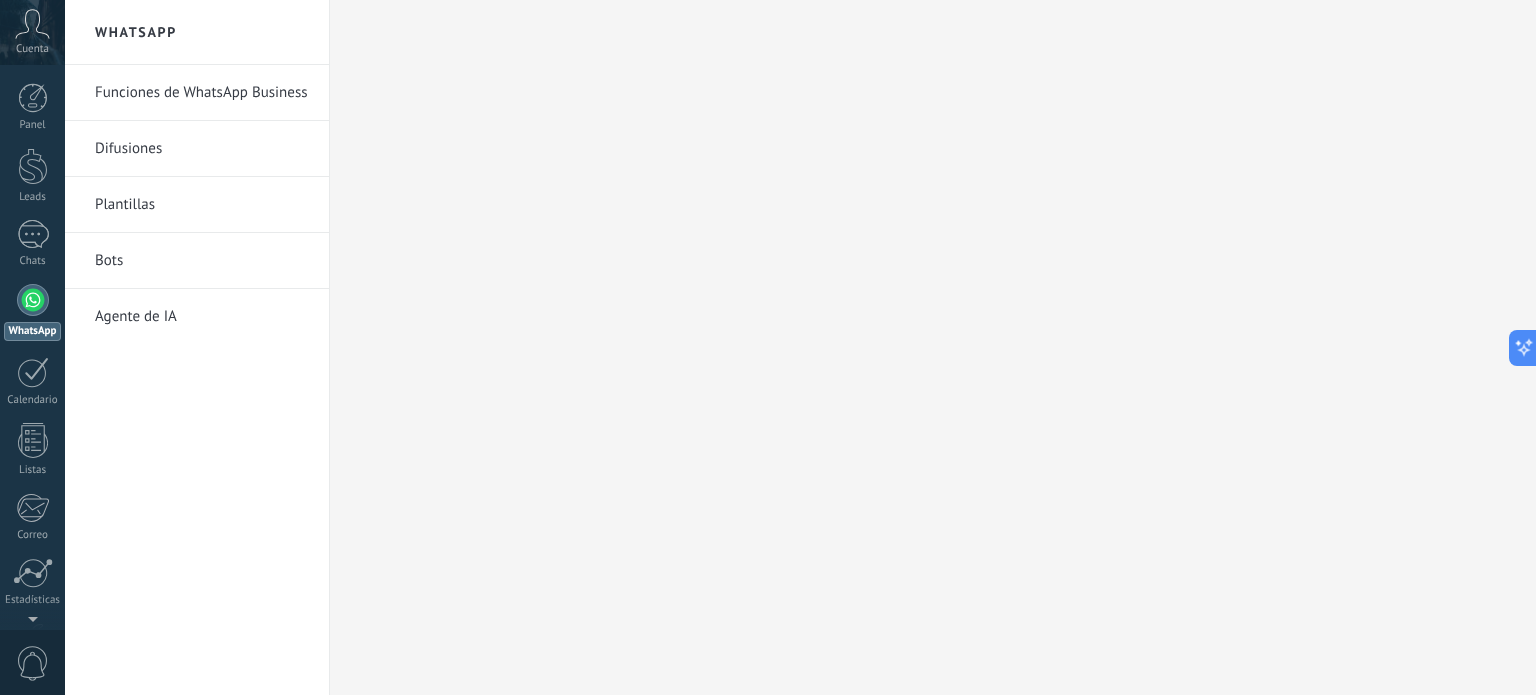click 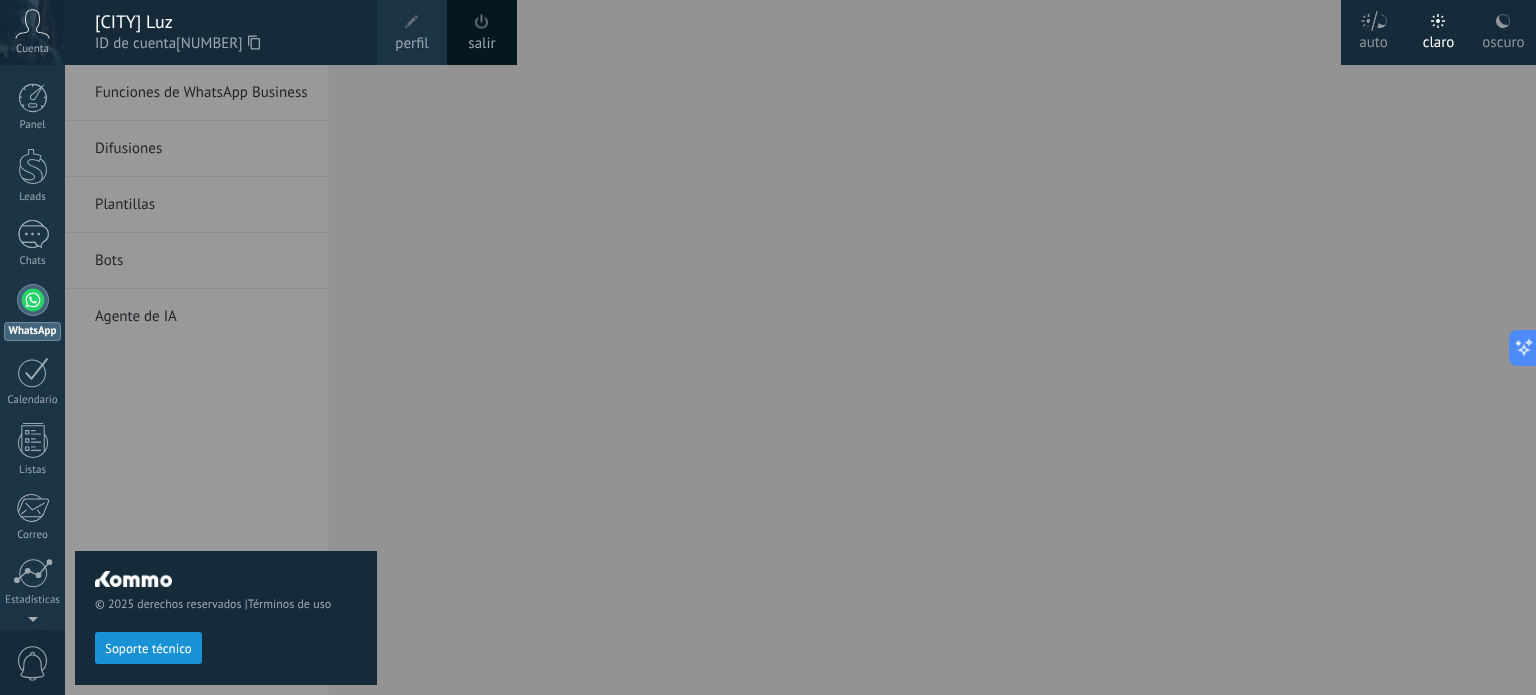 click at bounding box center (412, 22) 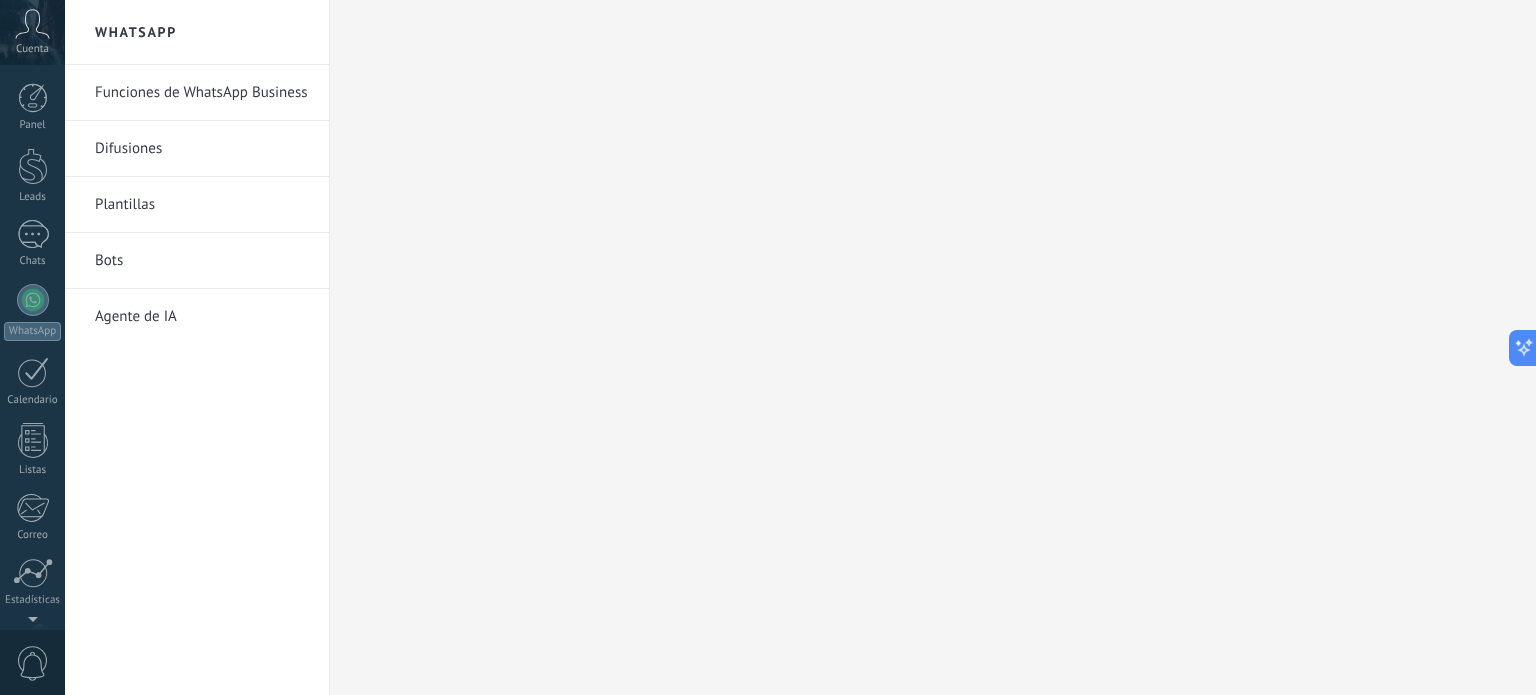 scroll, scrollTop: 136, scrollLeft: 0, axis: vertical 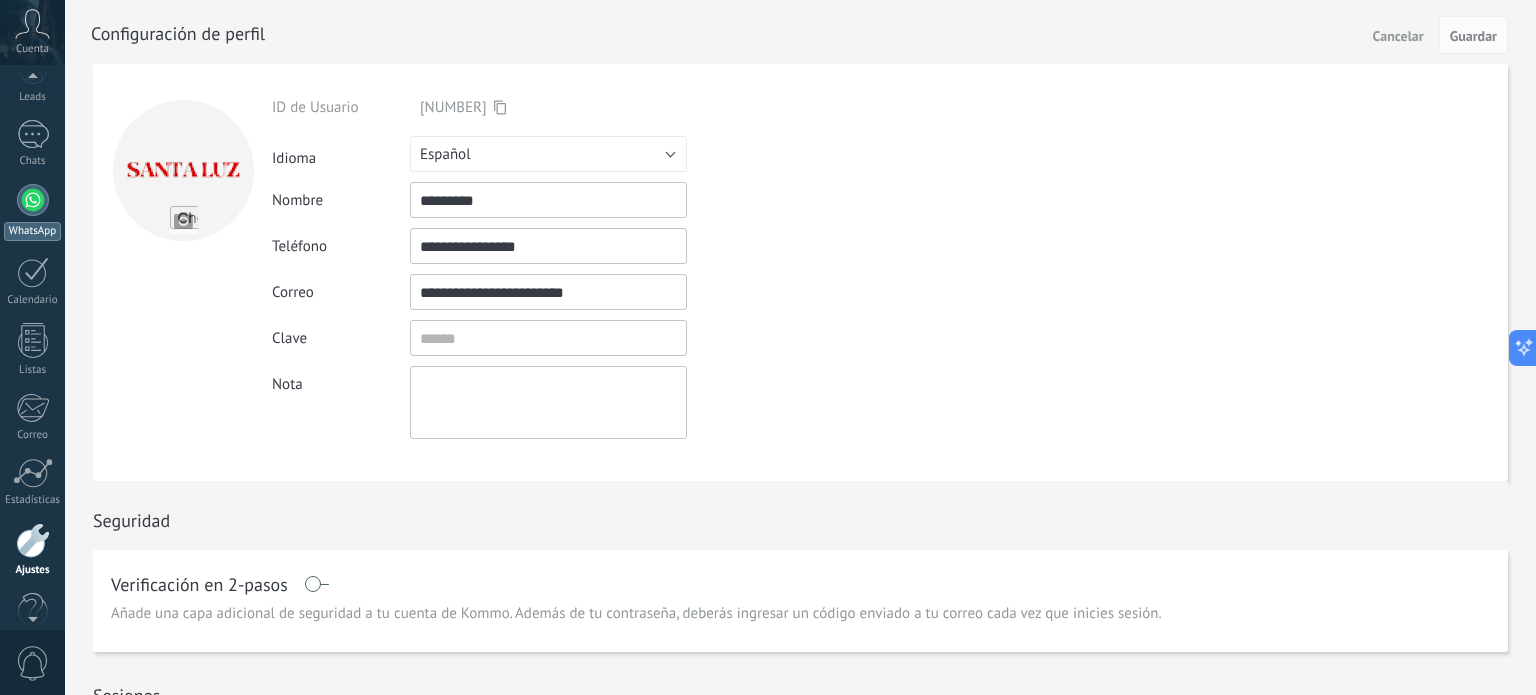 click at bounding box center (33, 200) 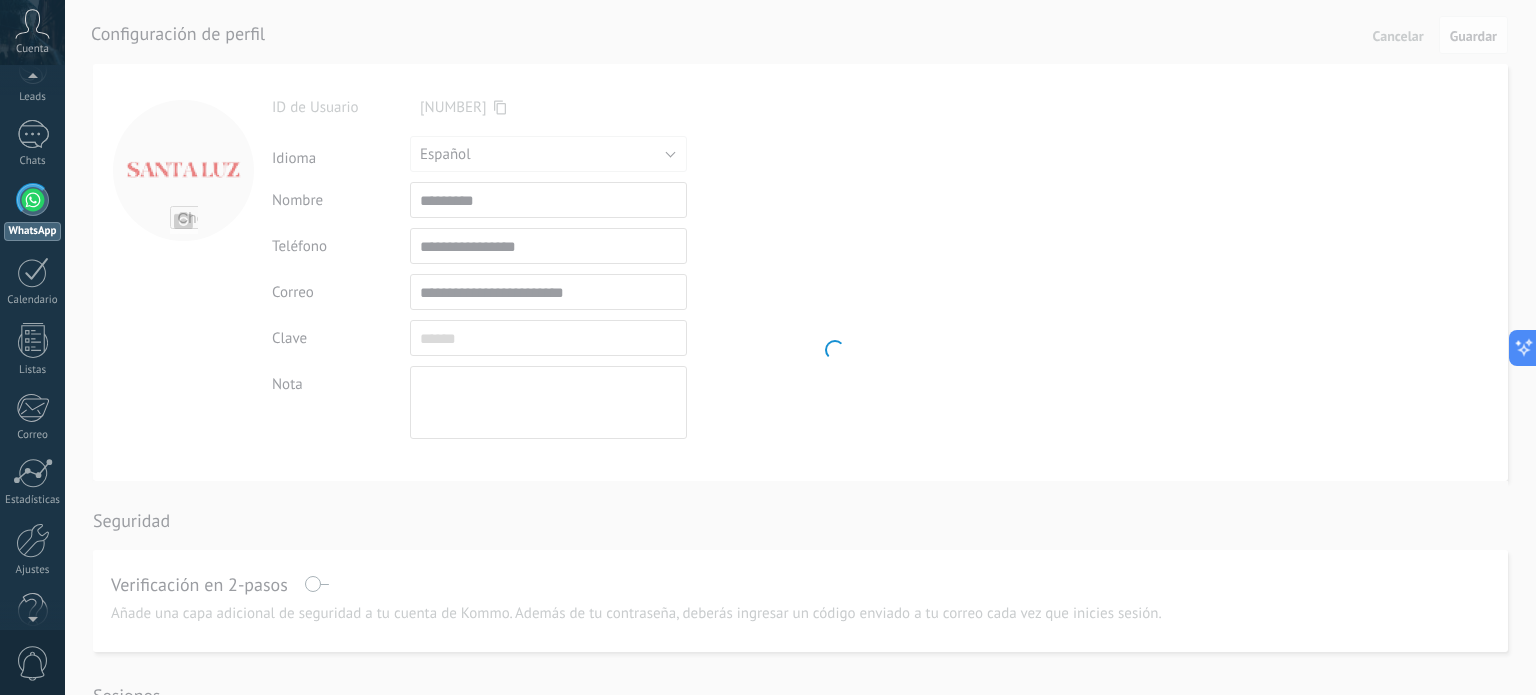 scroll, scrollTop: 0, scrollLeft: 0, axis: both 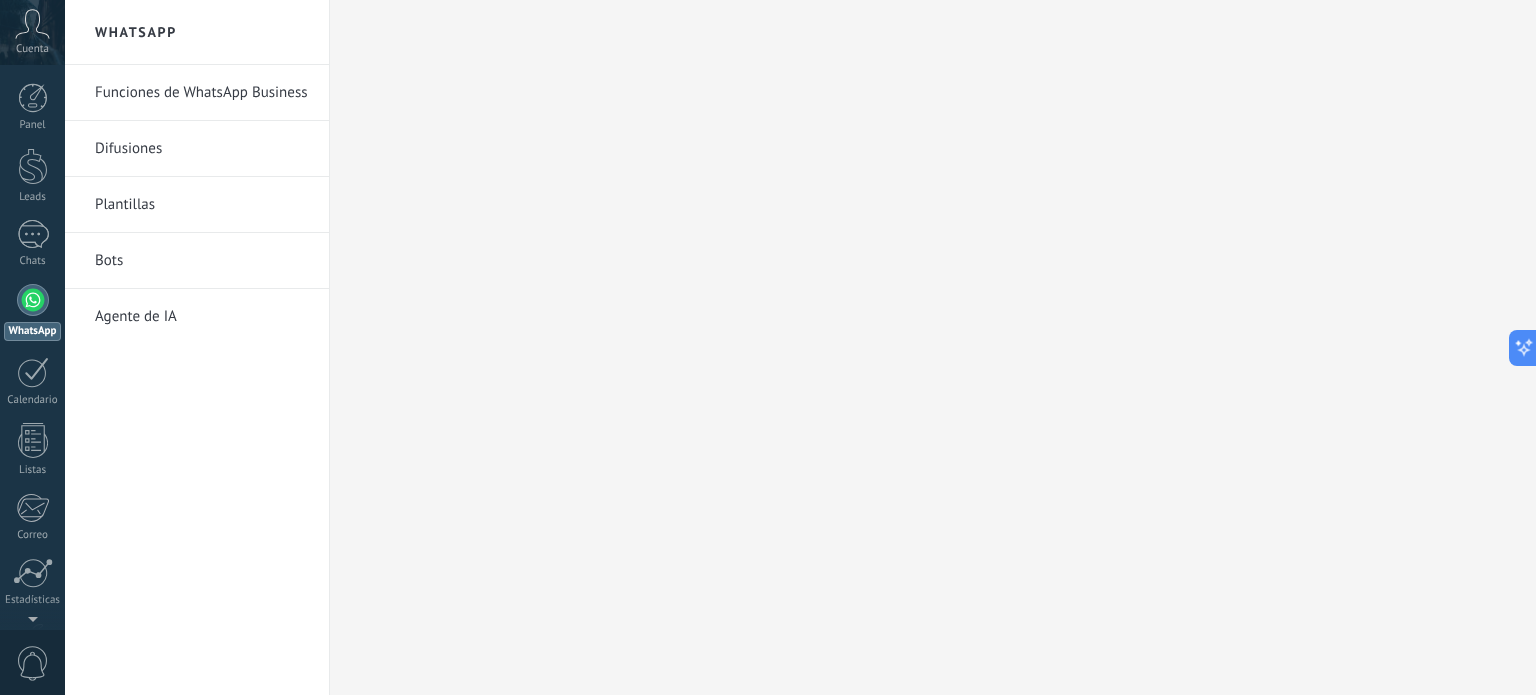 click 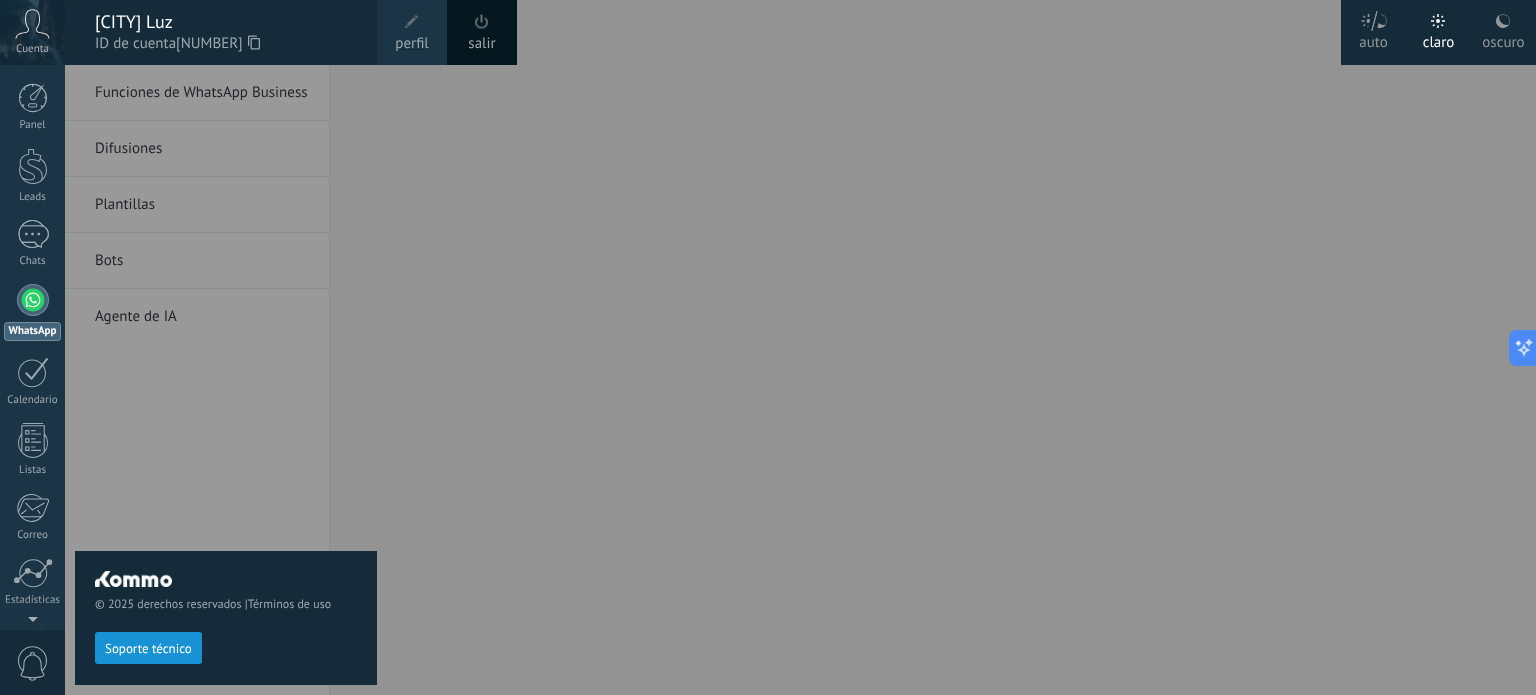click on "salir" at bounding box center [482, 32] 